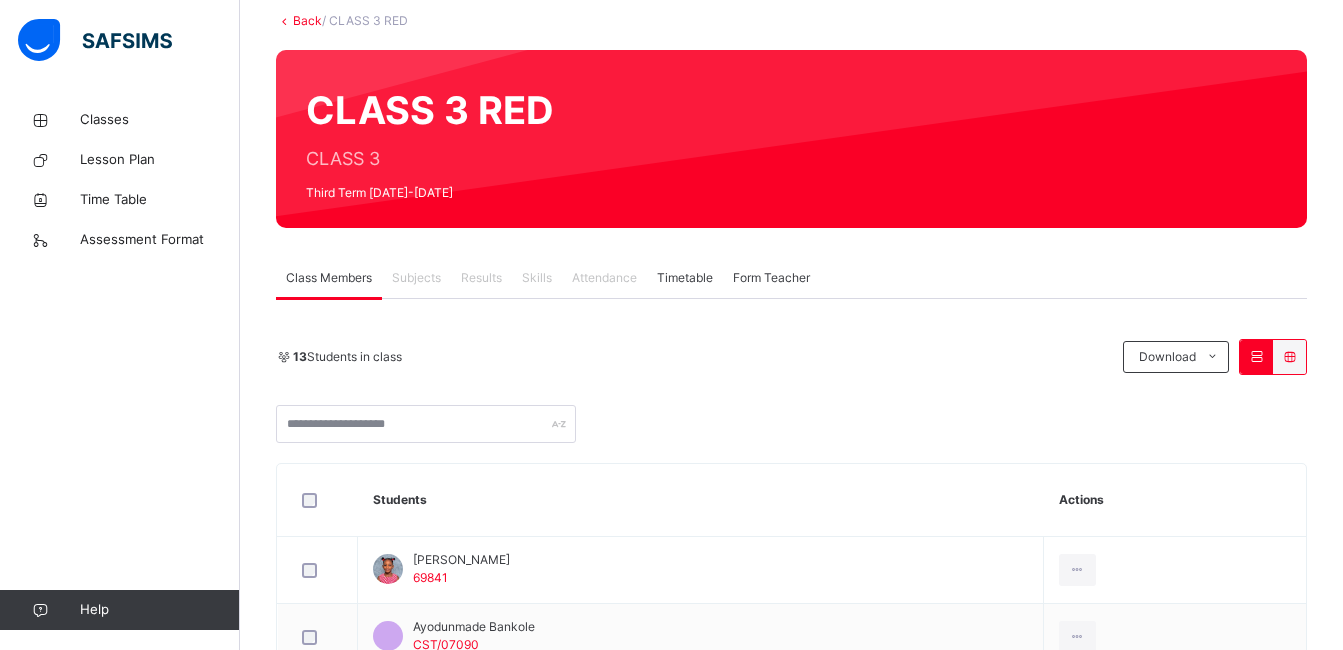 scroll, scrollTop: 0, scrollLeft: 0, axis: both 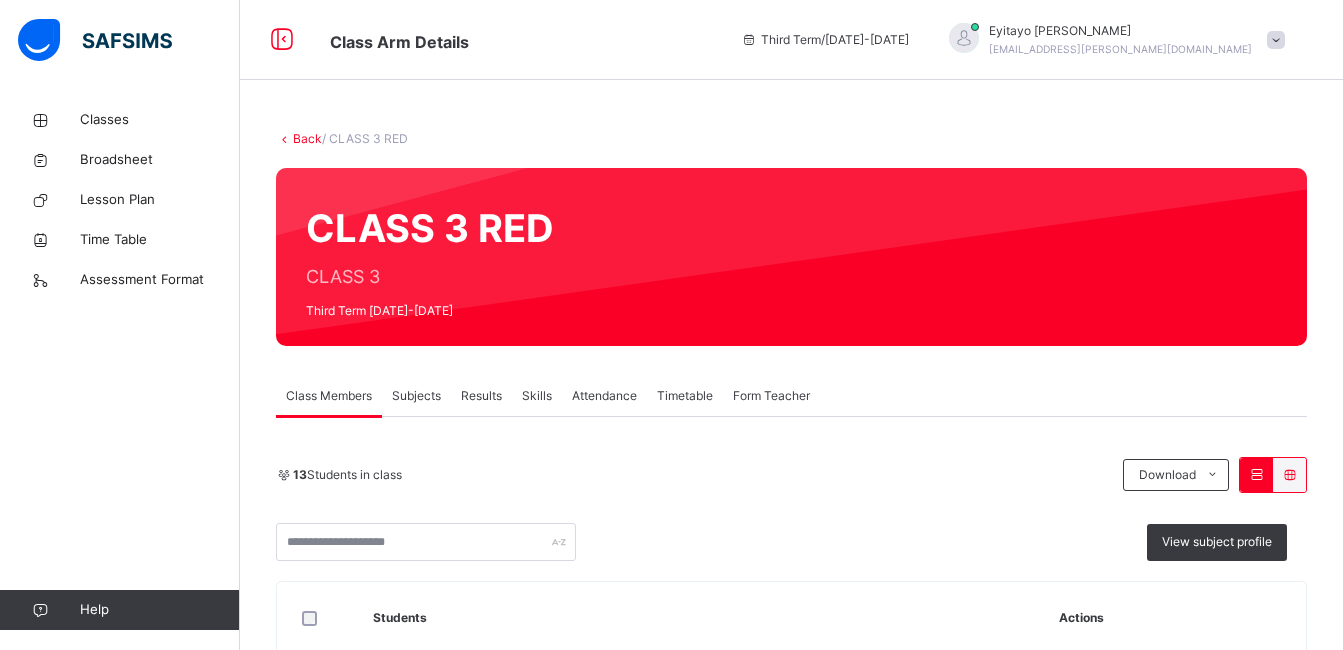 click on "Skills" at bounding box center (537, 396) 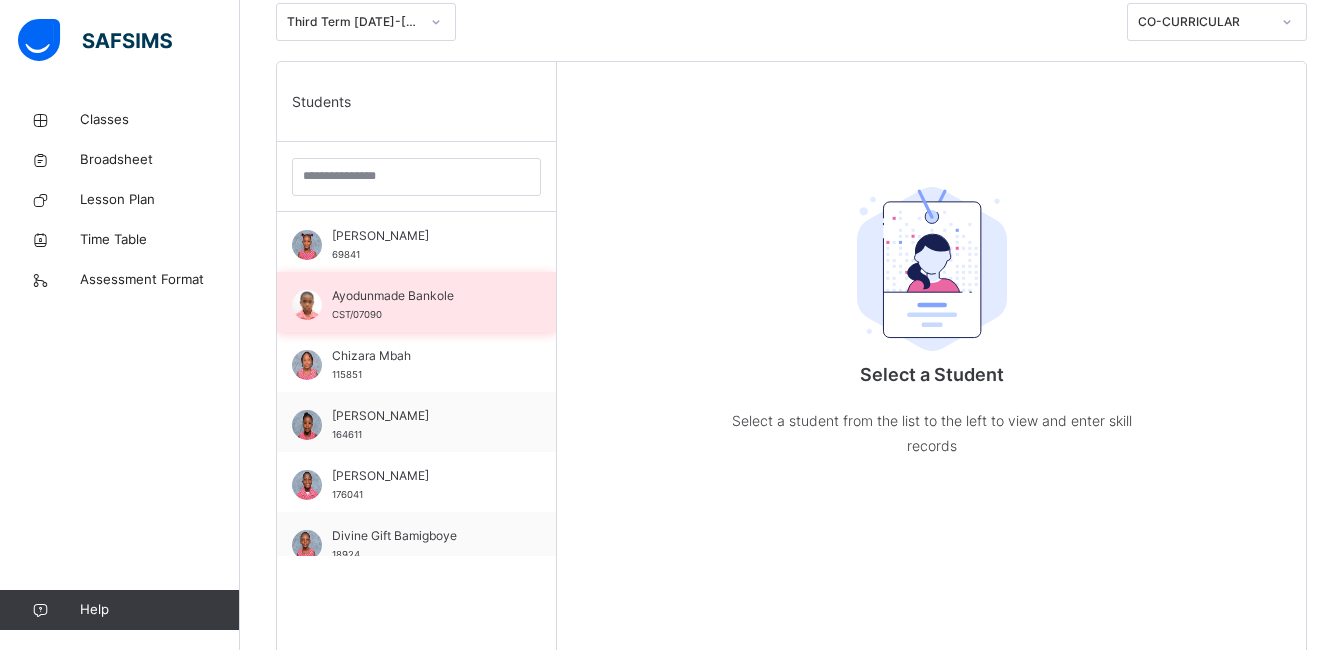 scroll, scrollTop: 455, scrollLeft: 0, axis: vertical 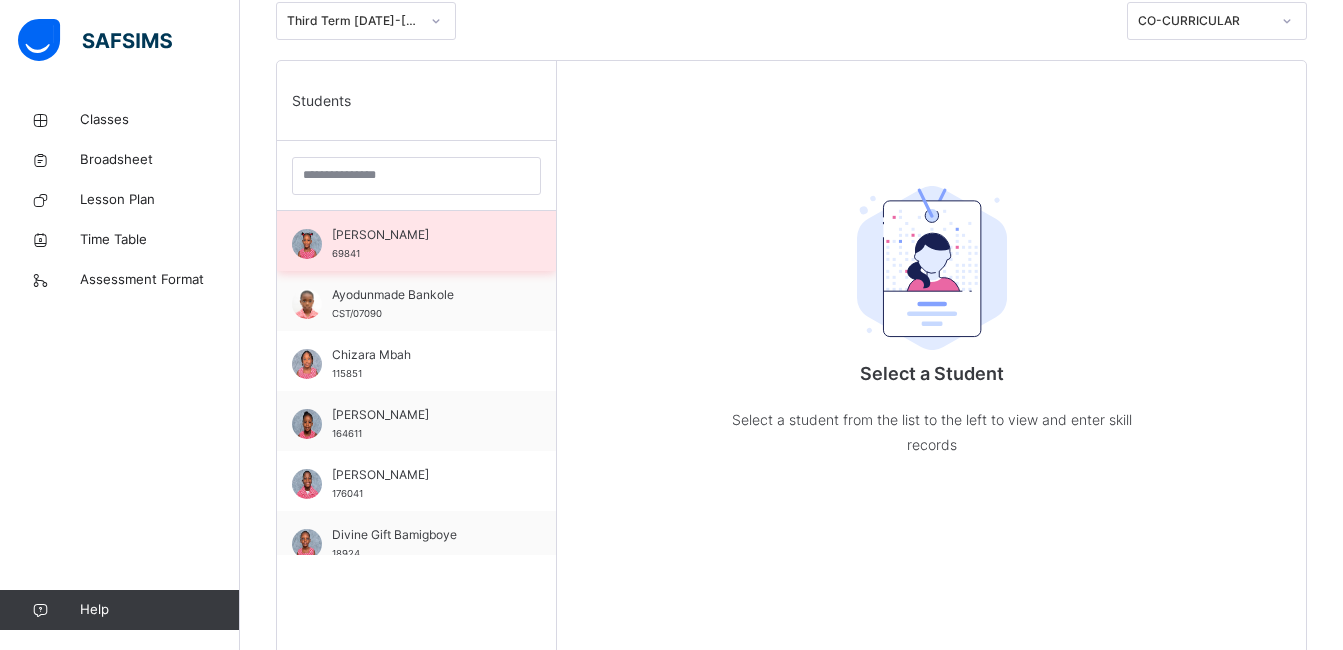 click on "[PERSON_NAME]" at bounding box center [421, 235] 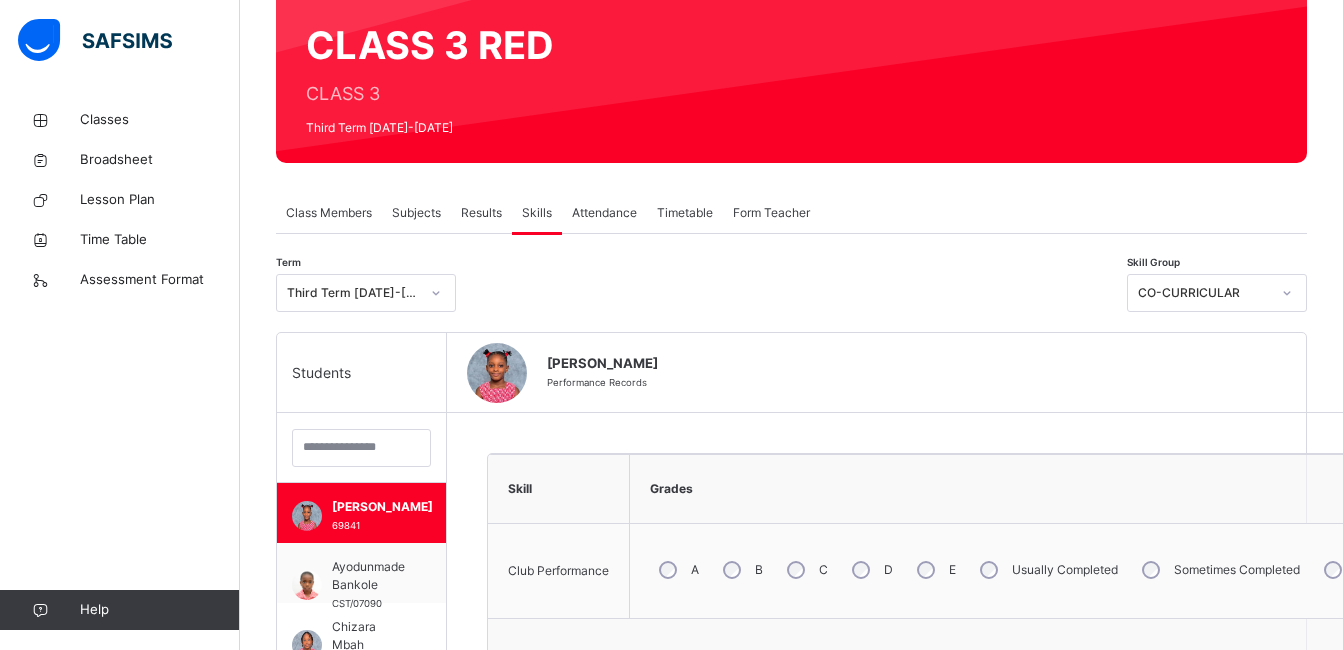 scroll, scrollTop: 182, scrollLeft: 0, axis: vertical 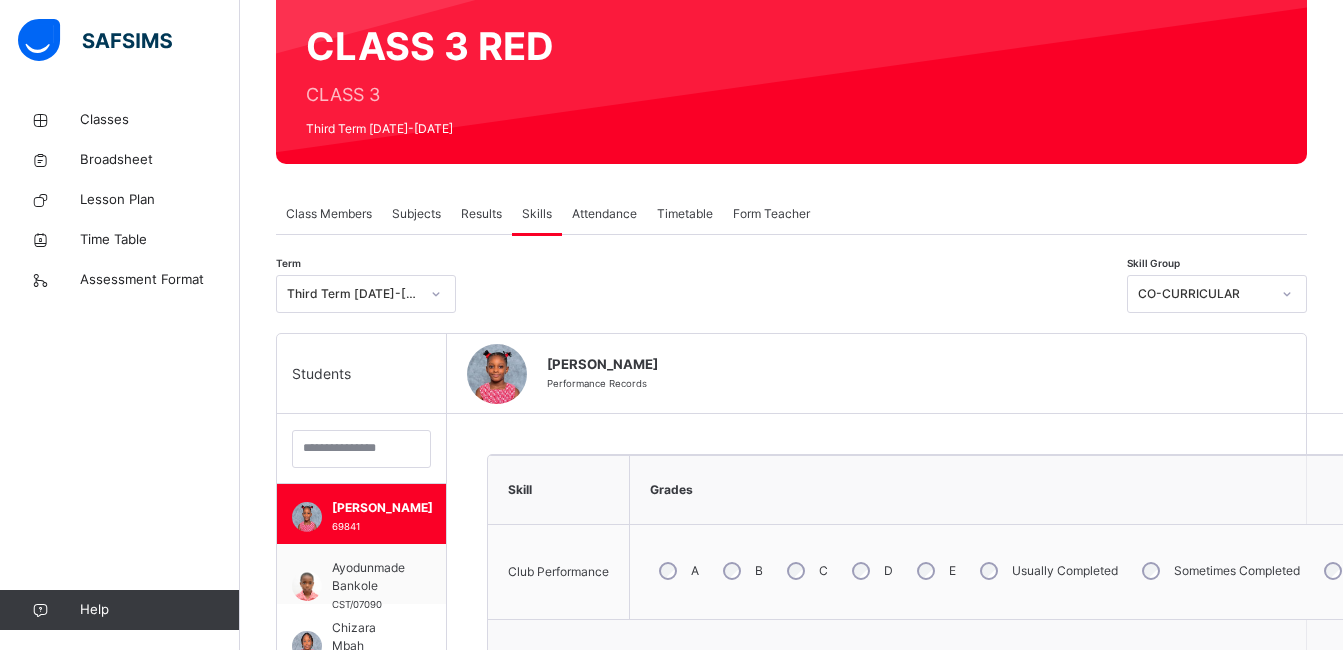 click 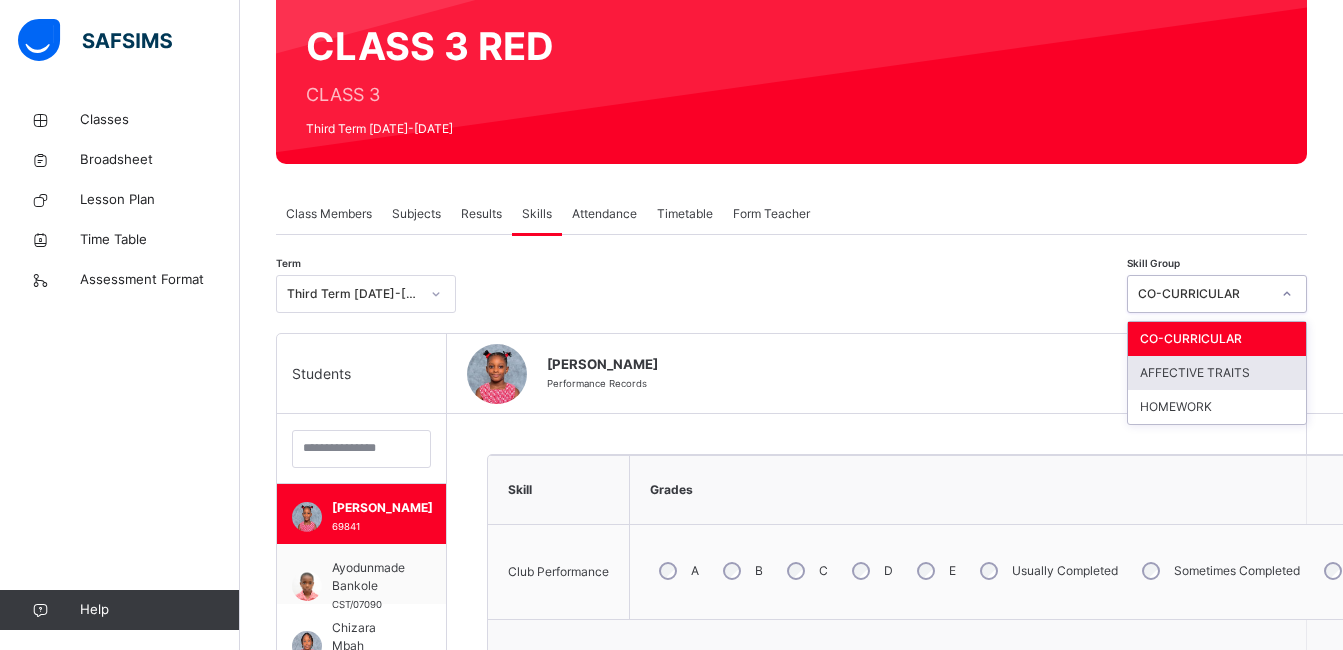 click on "AFFECTIVE TRAITS" at bounding box center [1217, 373] 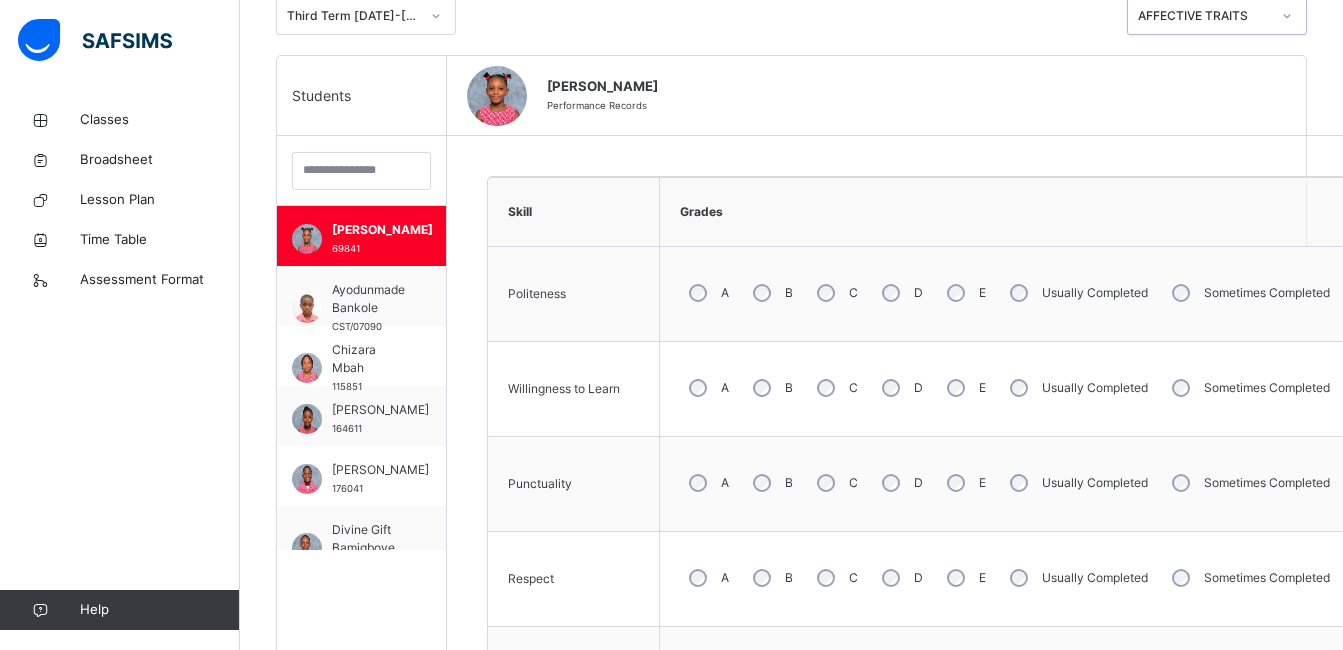 scroll, scrollTop: 461, scrollLeft: 0, axis: vertical 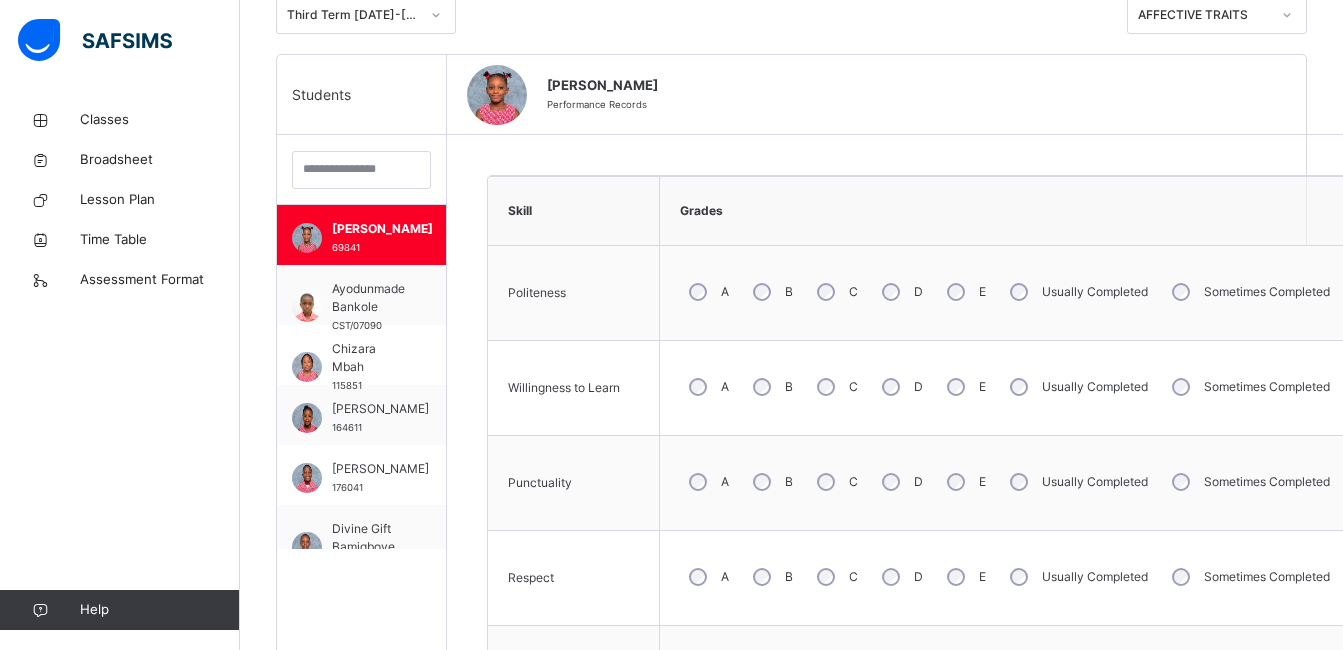 click on "Usually Completed" at bounding box center [1077, 292] 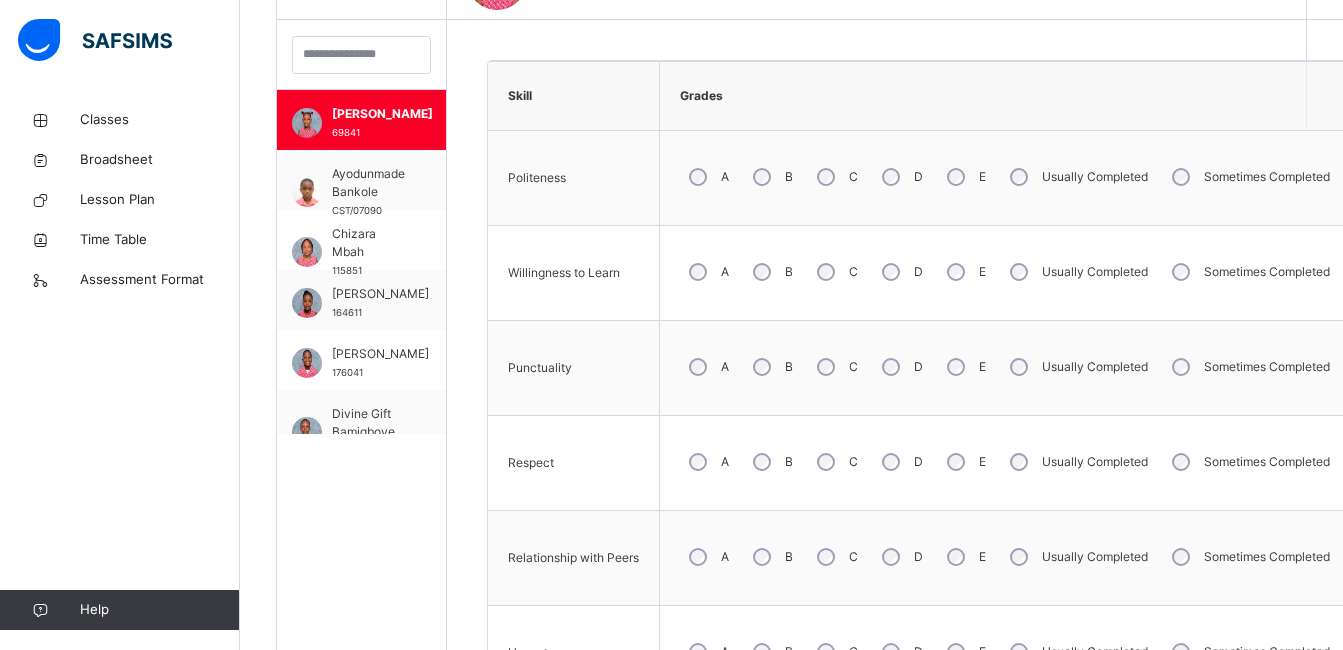 scroll, scrollTop: 577, scrollLeft: 0, axis: vertical 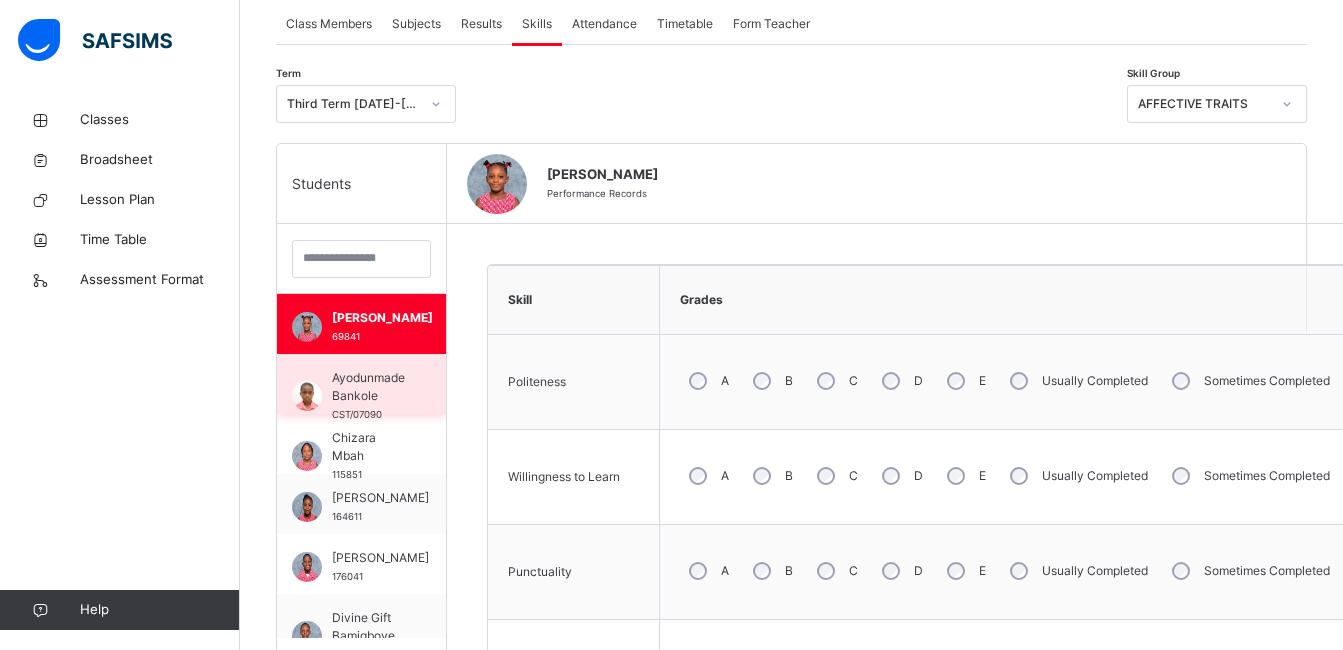 click on "Ayodunmade  Bankole" at bounding box center [368, 387] 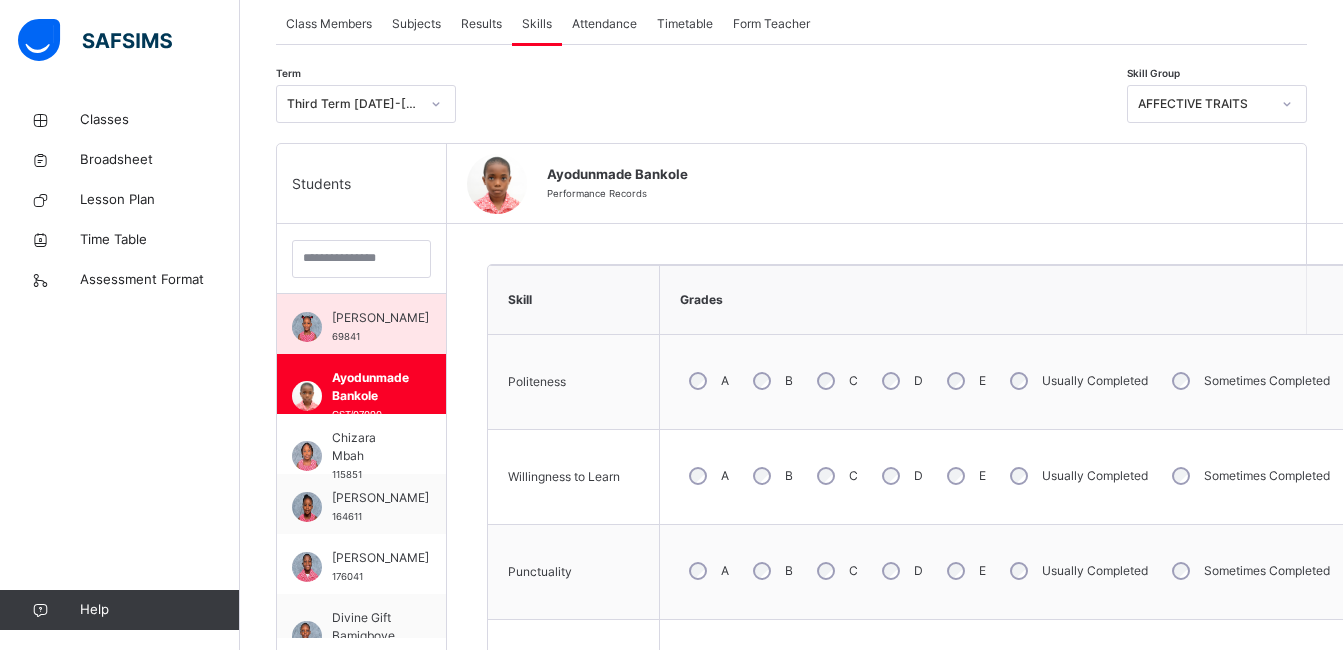 click on "[PERSON_NAME]" at bounding box center (380, 318) 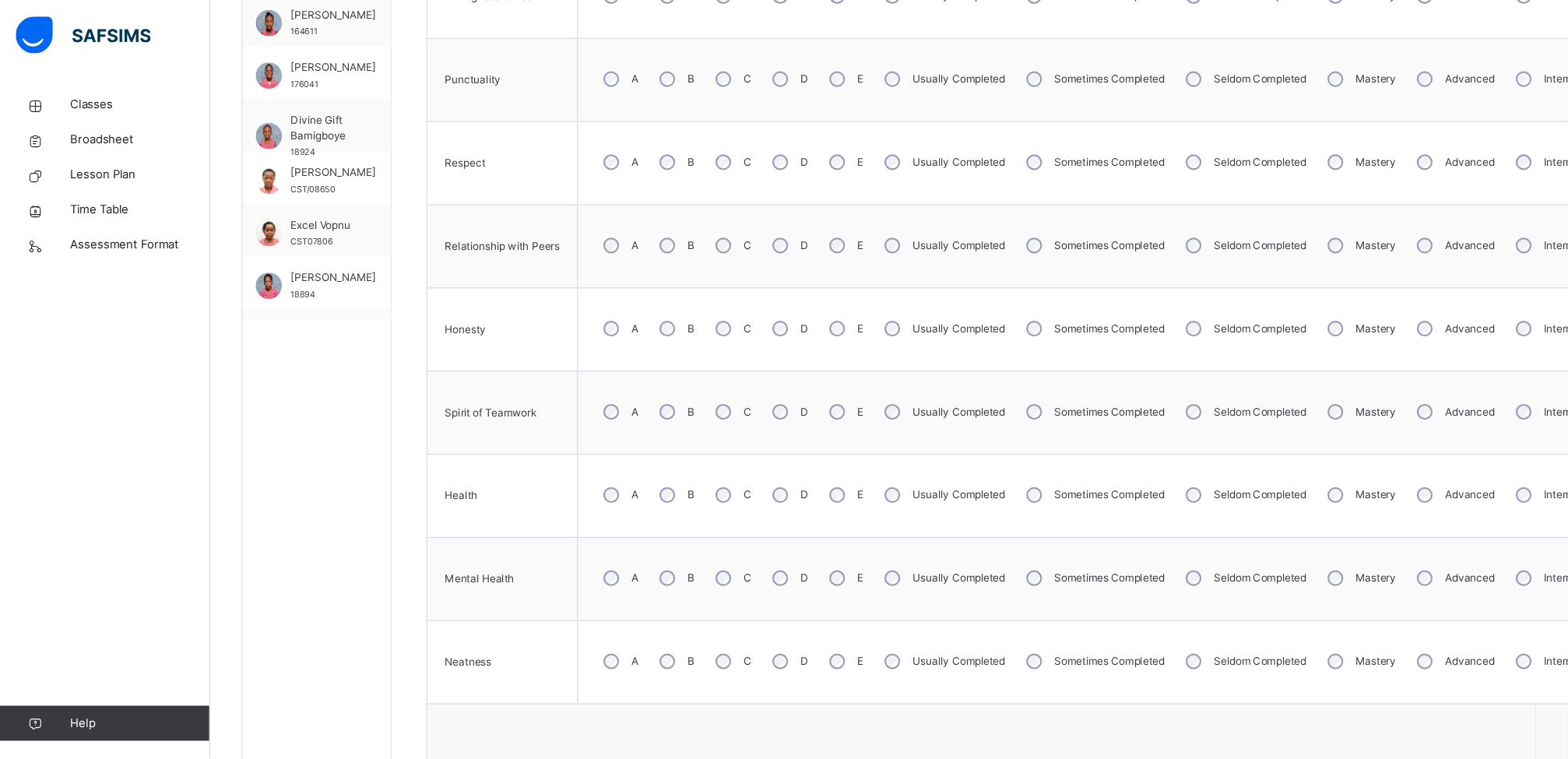 scroll, scrollTop: 664, scrollLeft: 0, axis: vertical 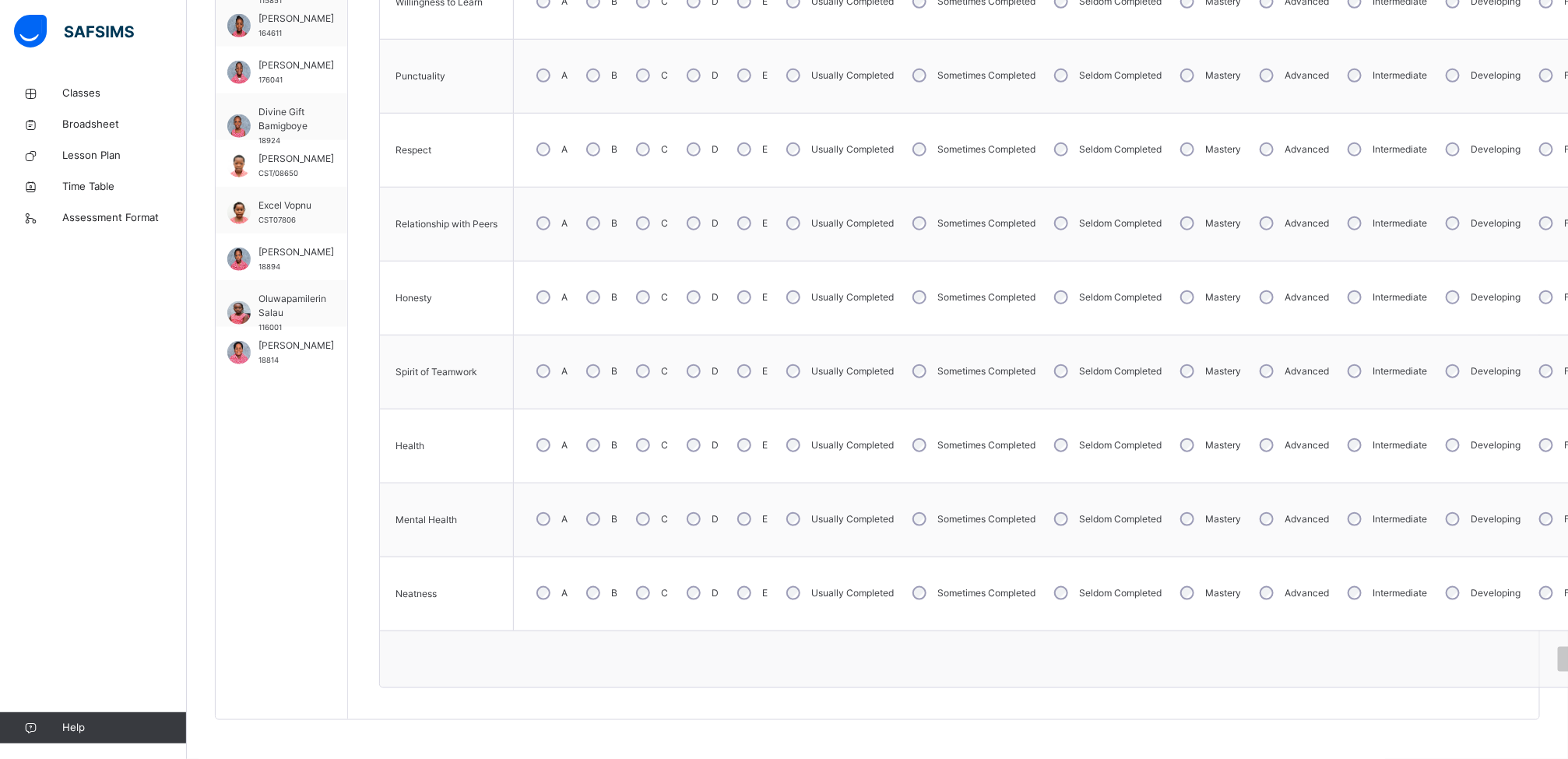 drag, startPoint x: 1056, startPoint y: 9, endPoint x: 1164, endPoint y: 101, distance: 141.87318 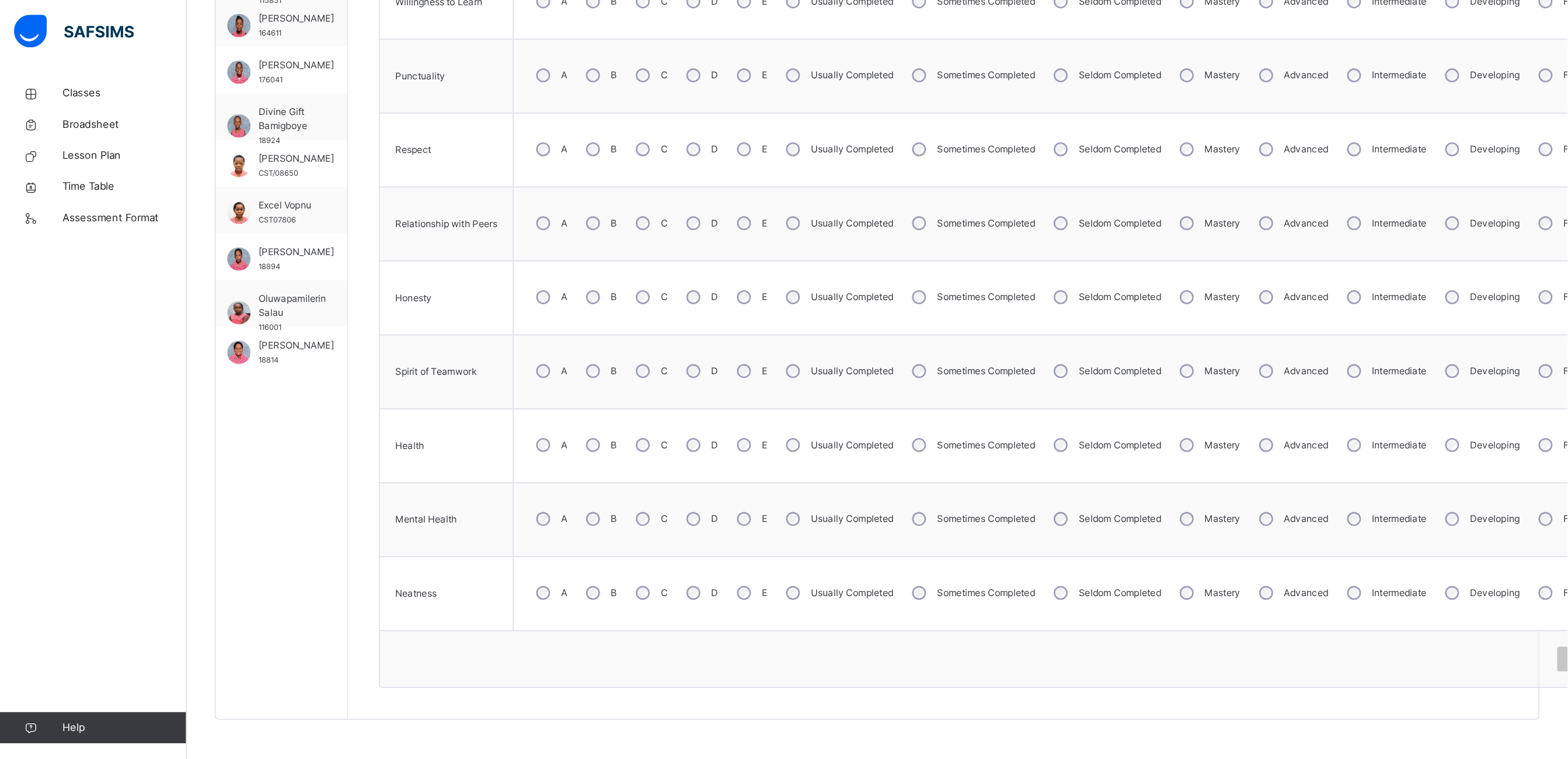 scroll, scrollTop: 333, scrollLeft: 0, axis: vertical 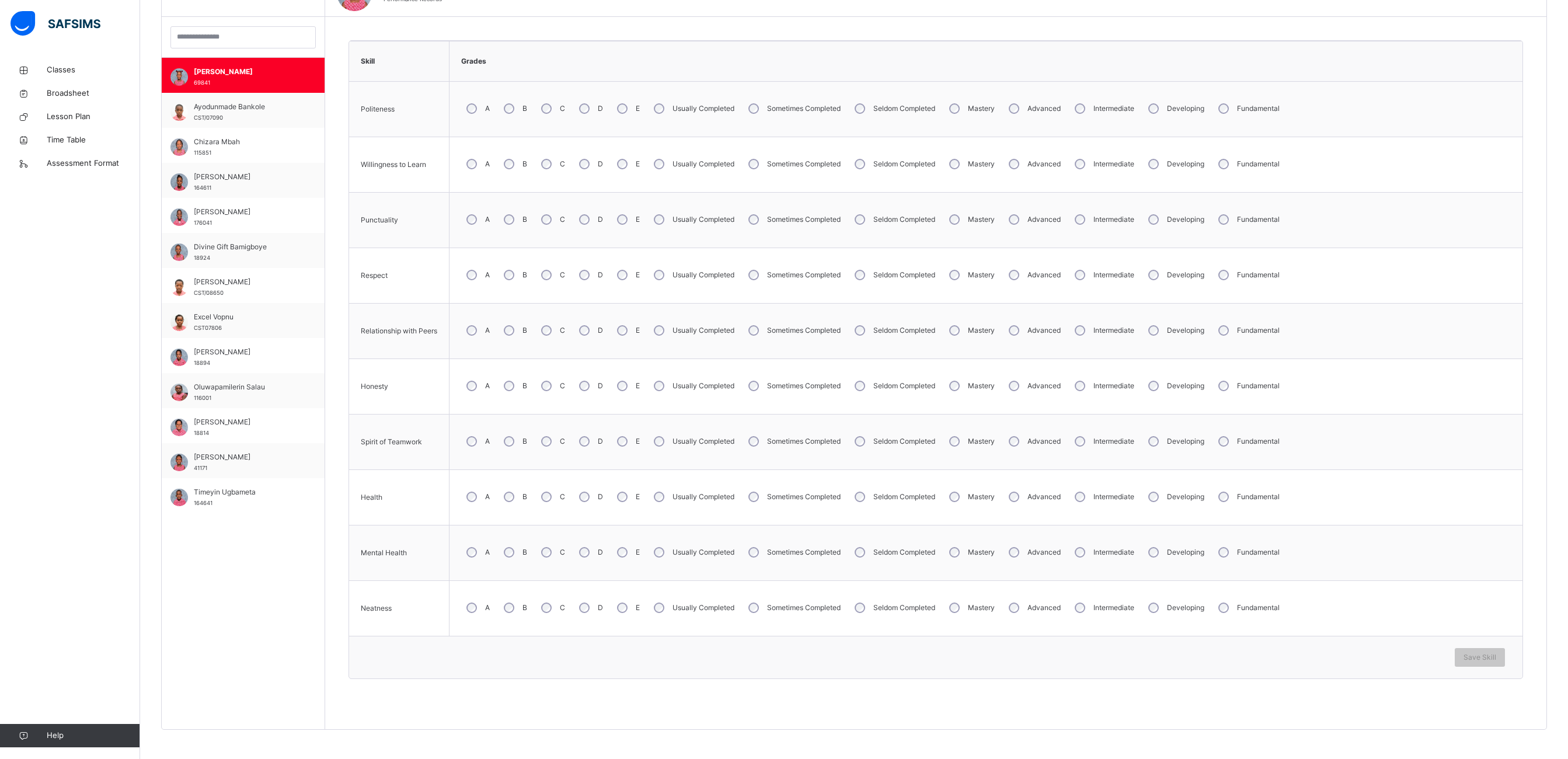 drag, startPoint x: 1134, startPoint y: 0, endPoint x: 990, endPoint y: 667, distance: 682.3672 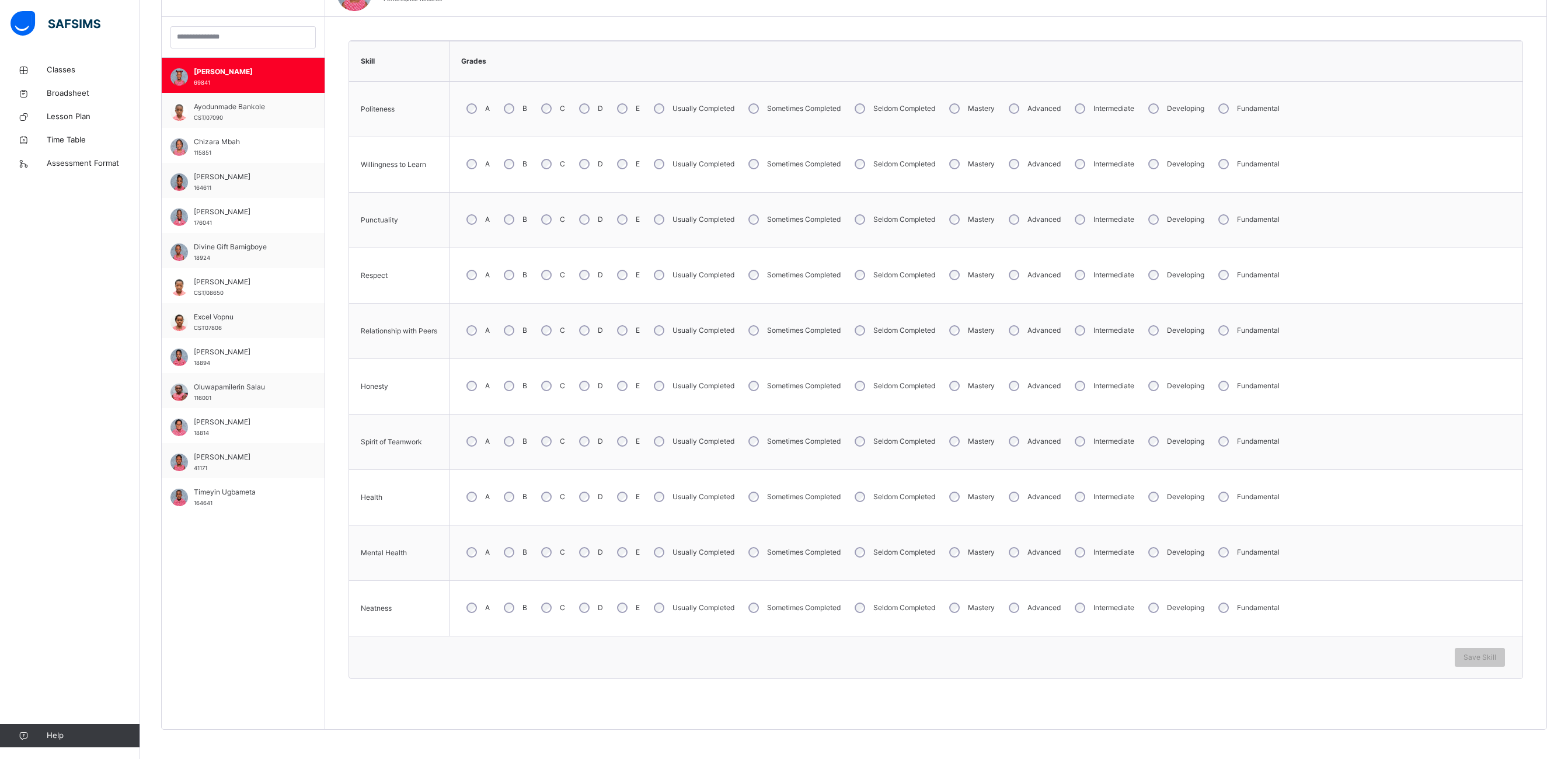 click on "A" at bounding box center (477, 441) 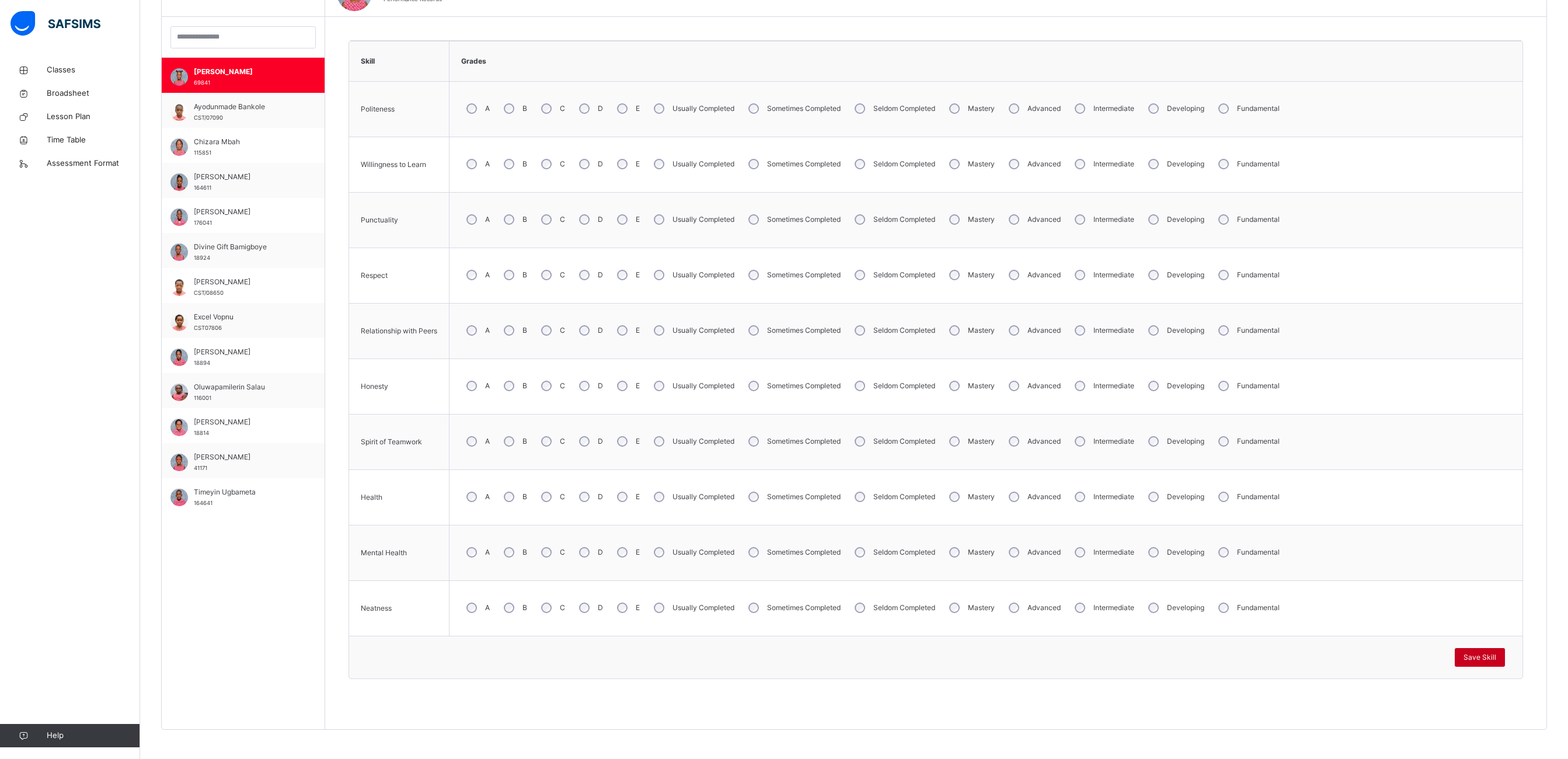 click on "Save Skill" at bounding box center (1480, 657) 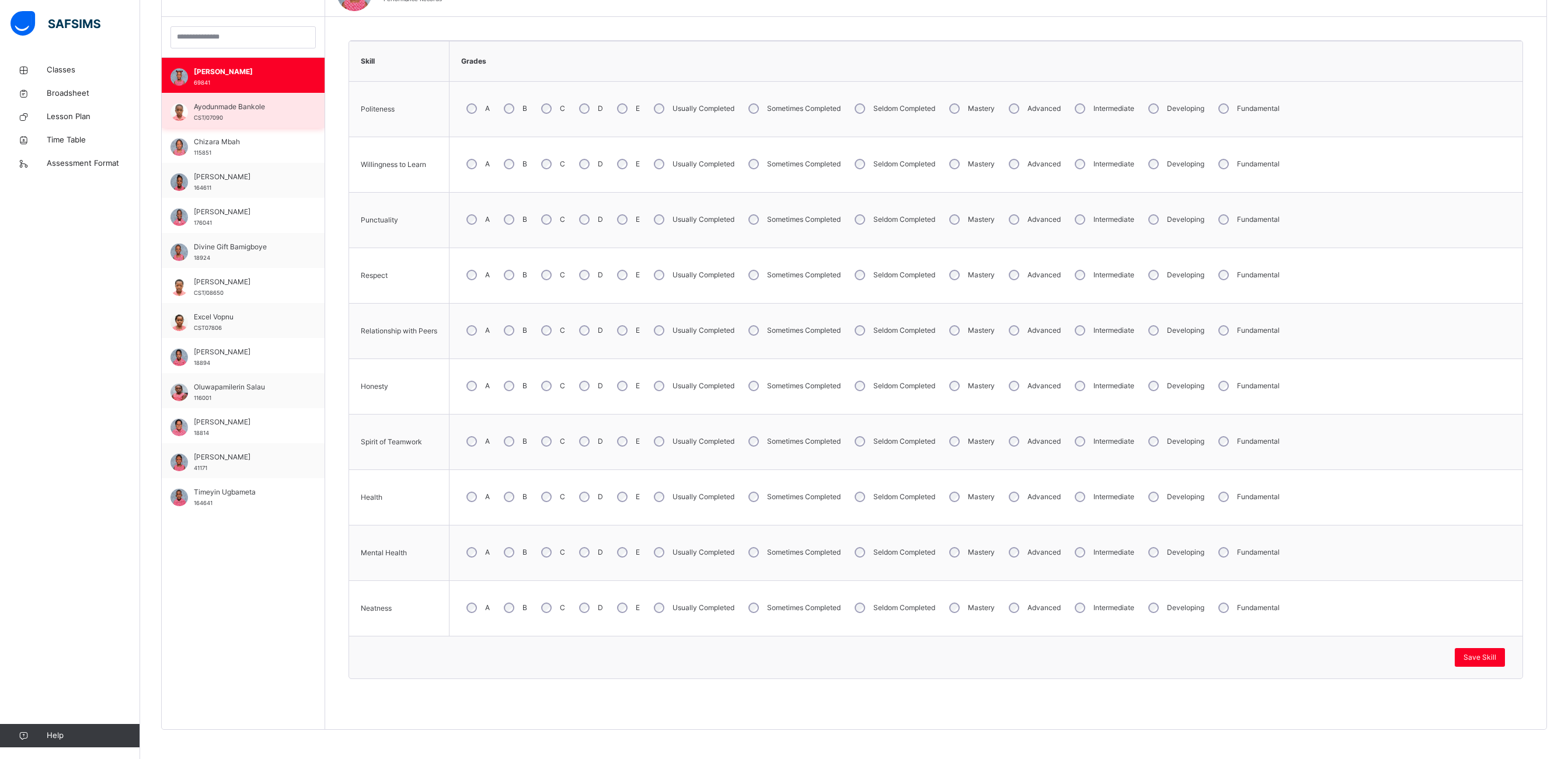 click at bounding box center (179, 112) 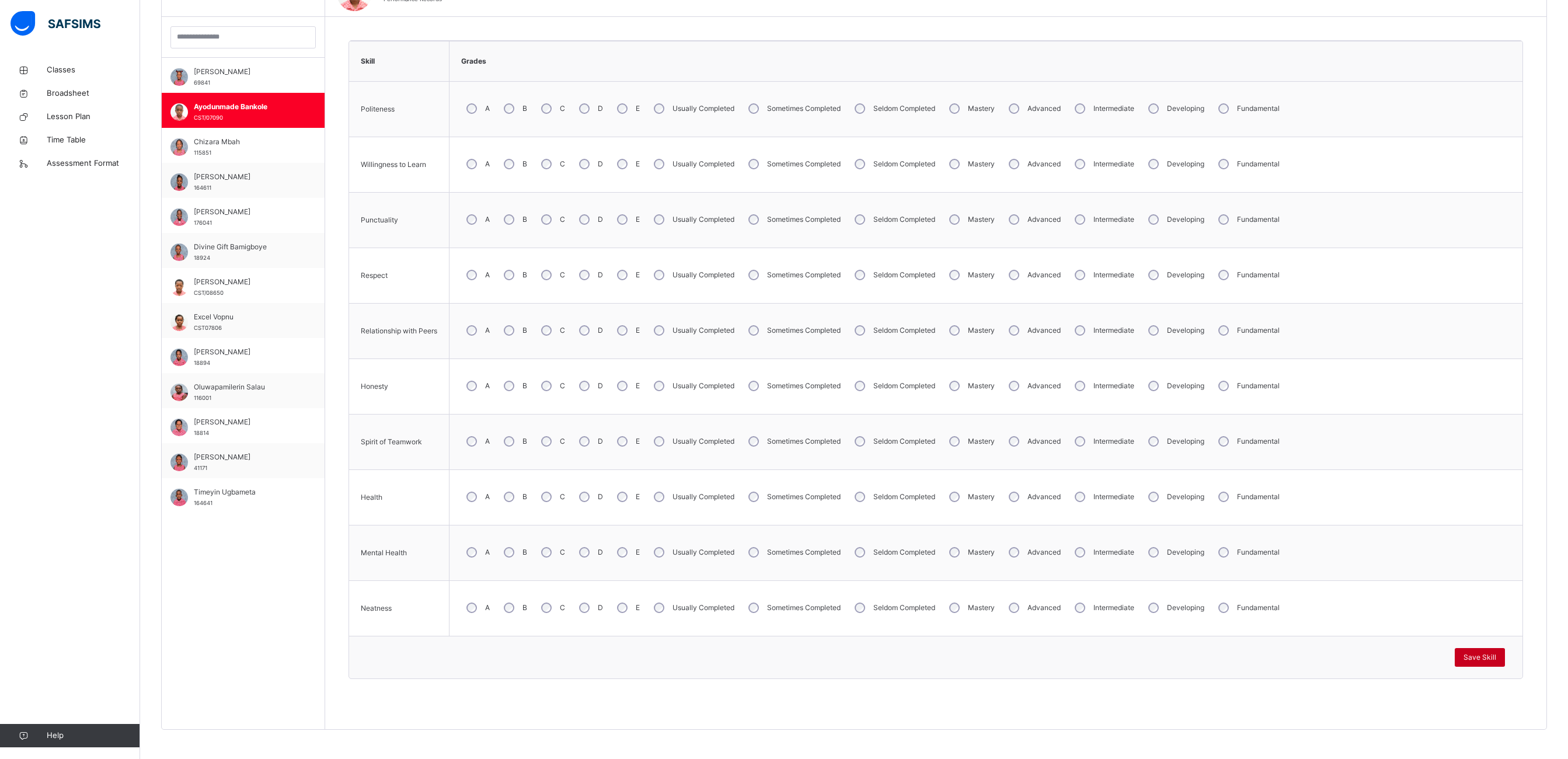click on "Save Skill" at bounding box center (1480, 657) 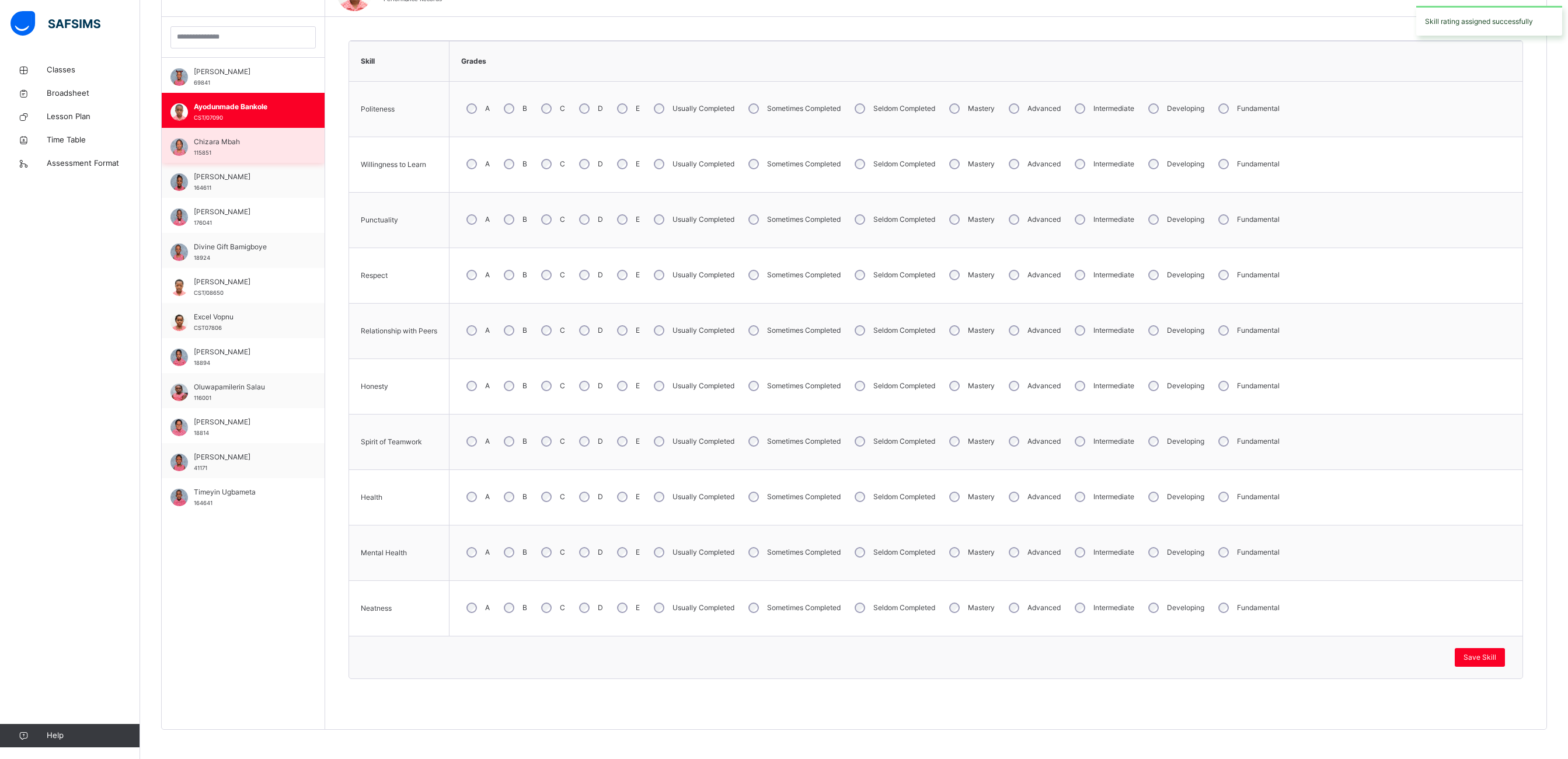 click on "Chizara  Mbah" at bounding box center [246, 142] 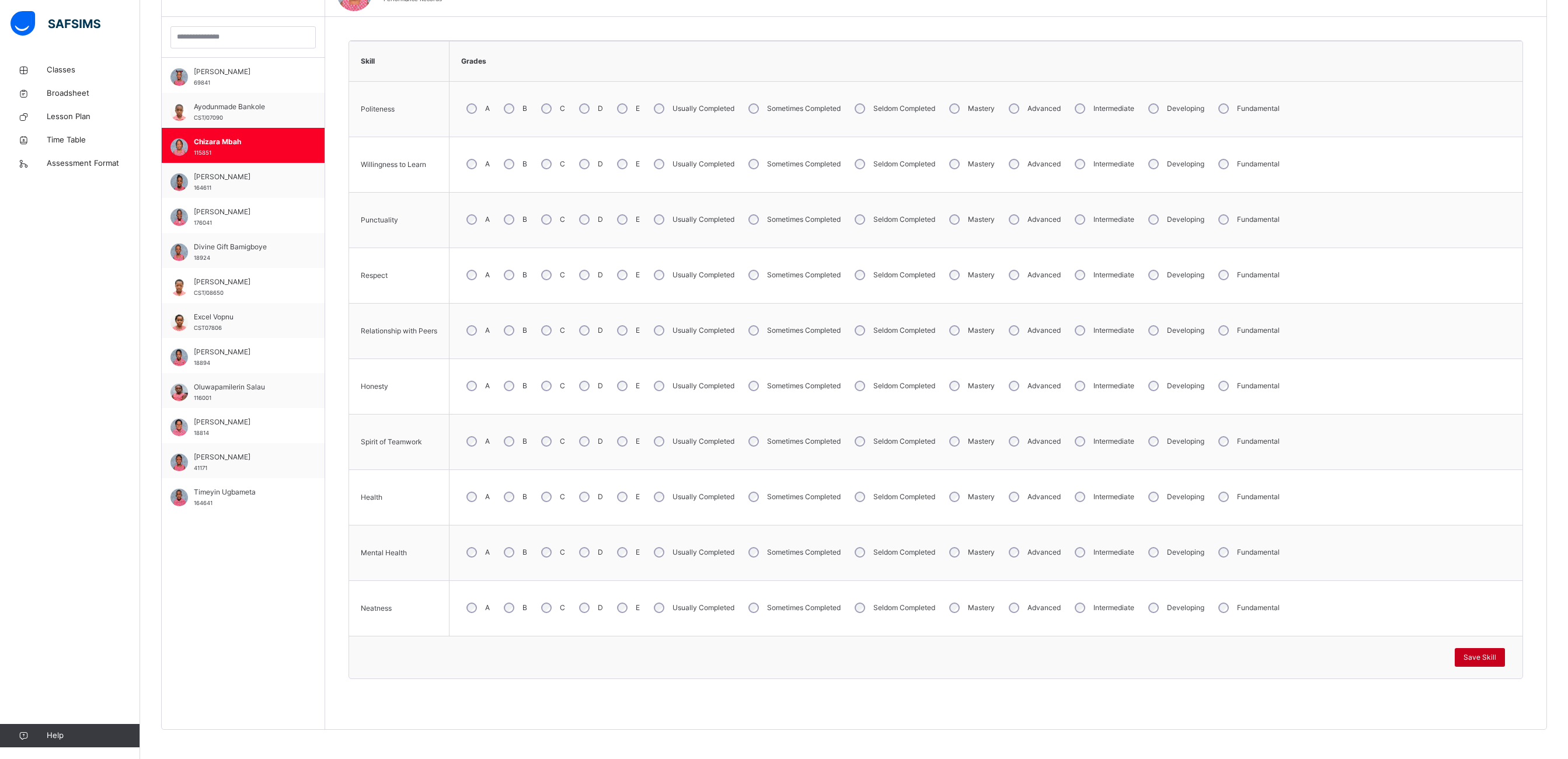 click on "Save Skill" at bounding box center (1480, 657) 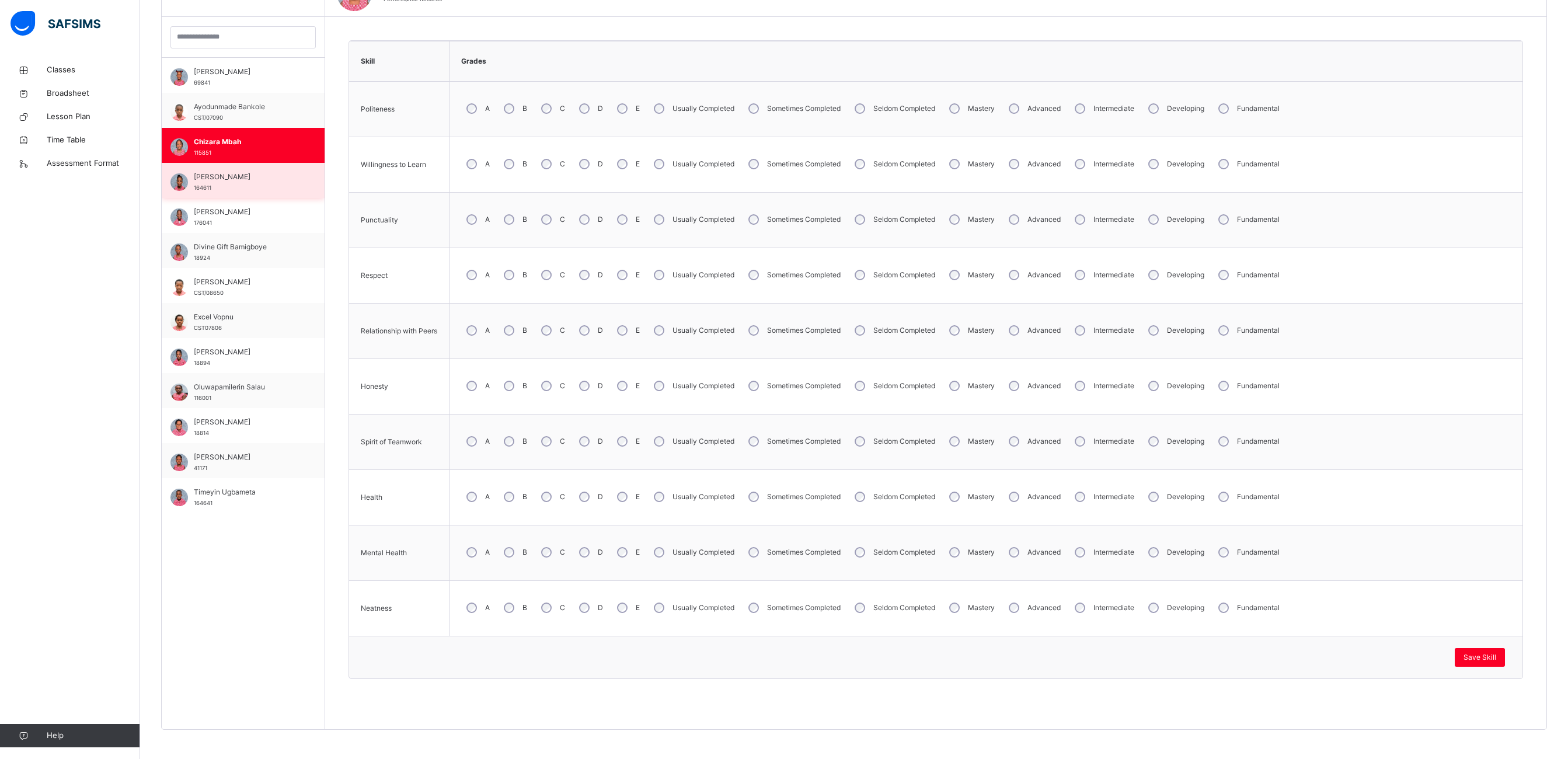 click on "[PERSON_NAME]" at bounding box center [246, 177] 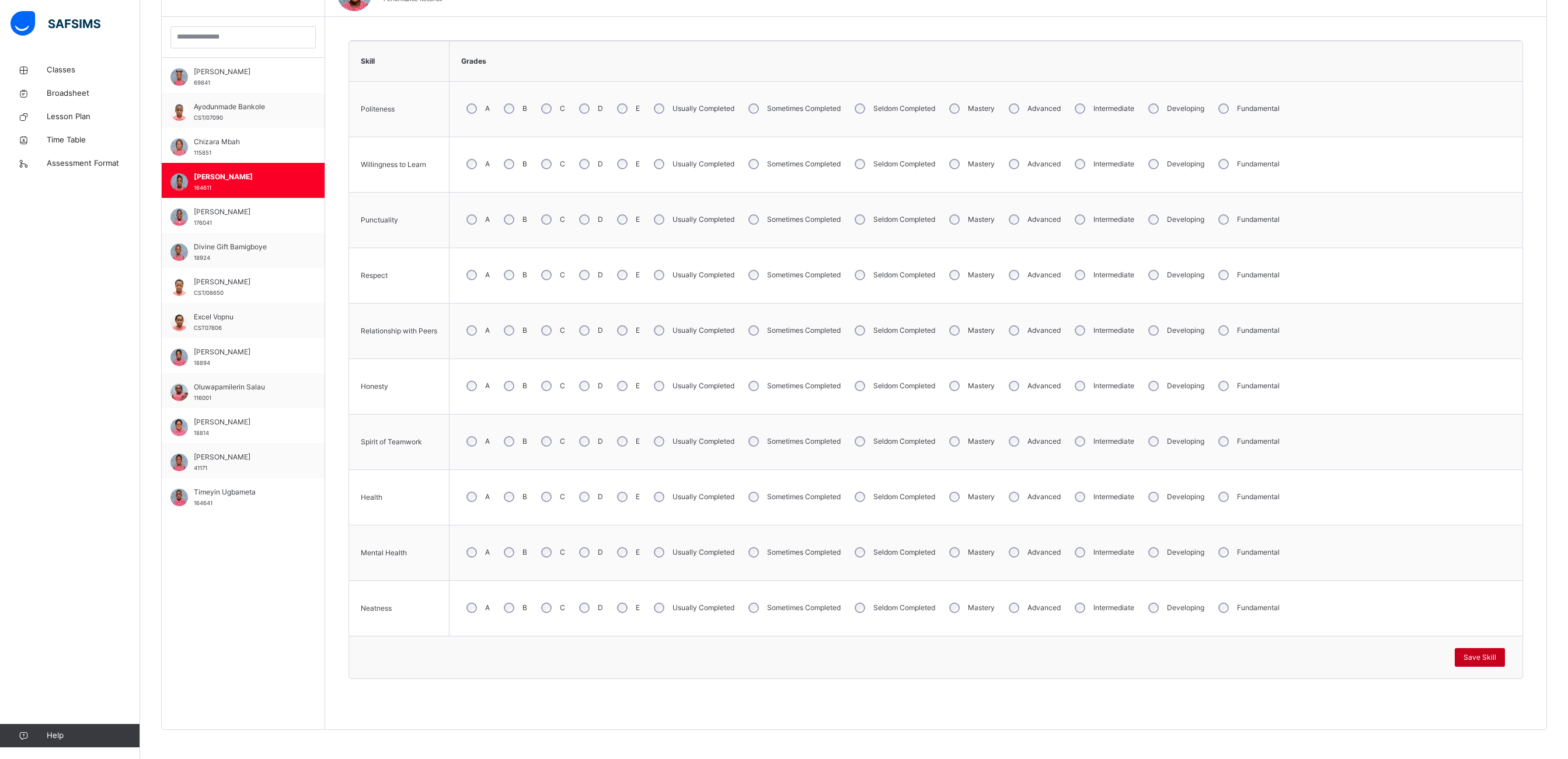 click on "Save Skill" at bounding box center [1480, 657] 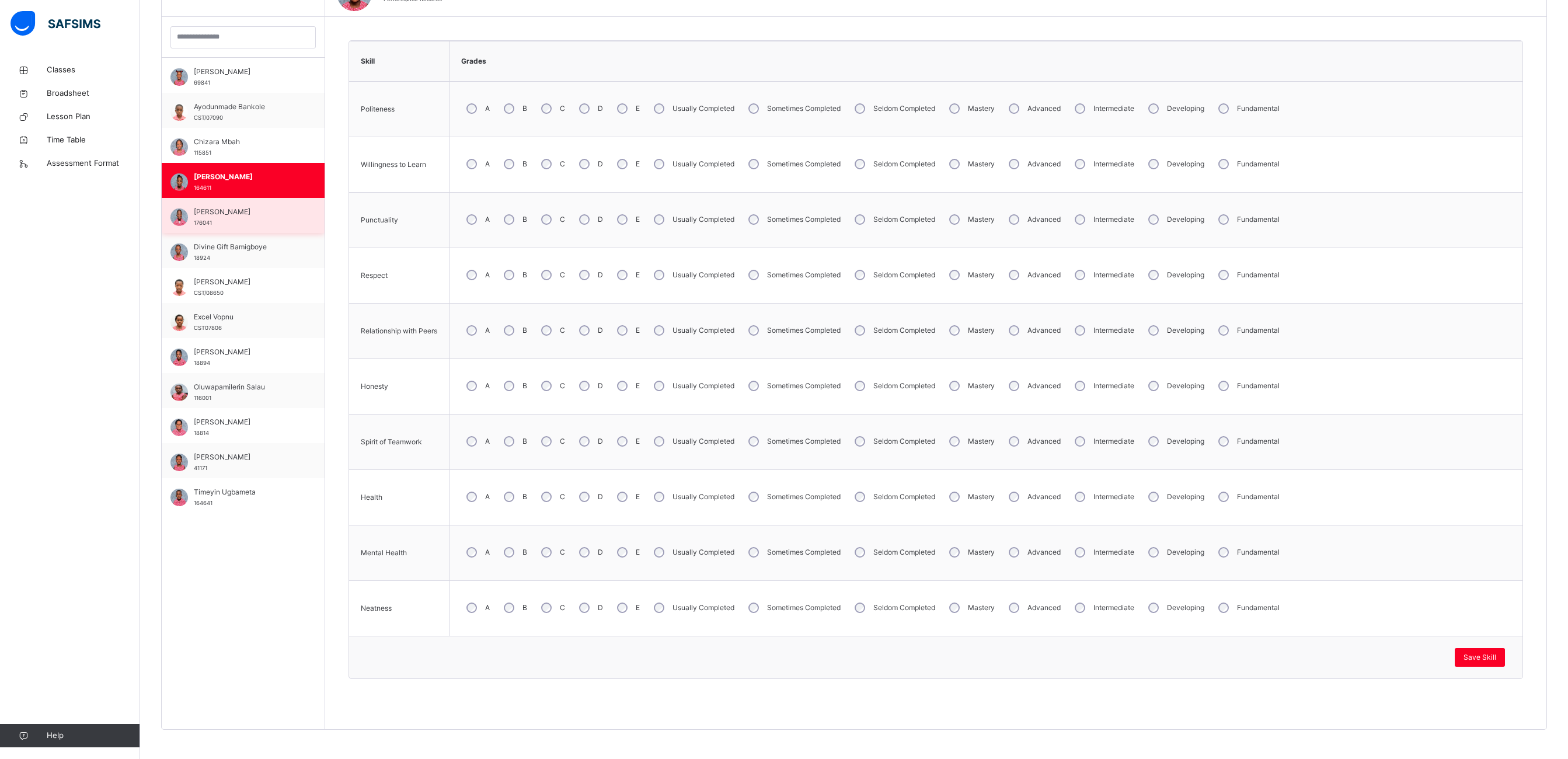 click on "[PERSON_NAME]" at bounding box center [246, 212] 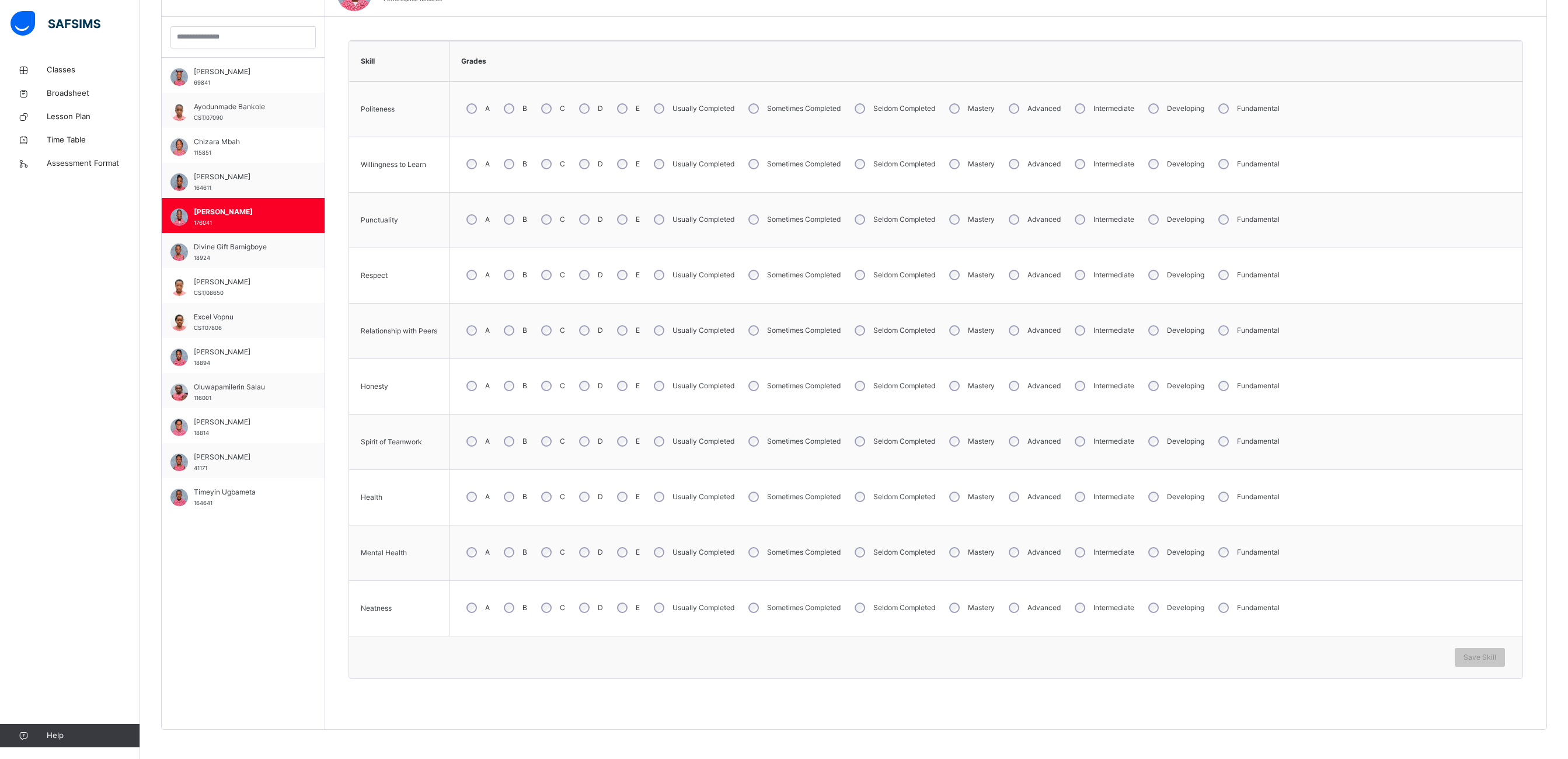click on "B" at bounding box center [514, 608] 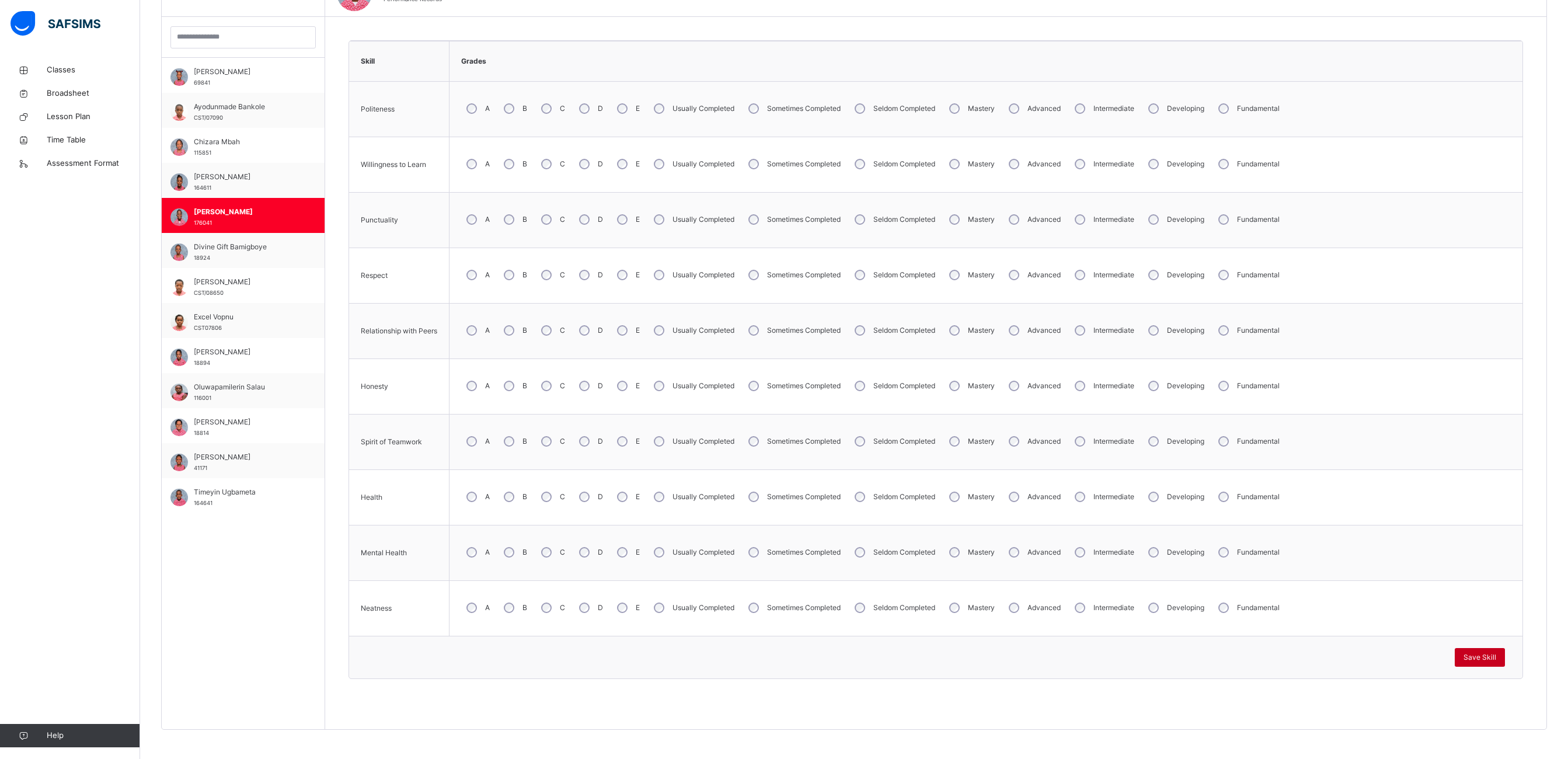 click on "Save Skill" at bounding box center (1480, 657) 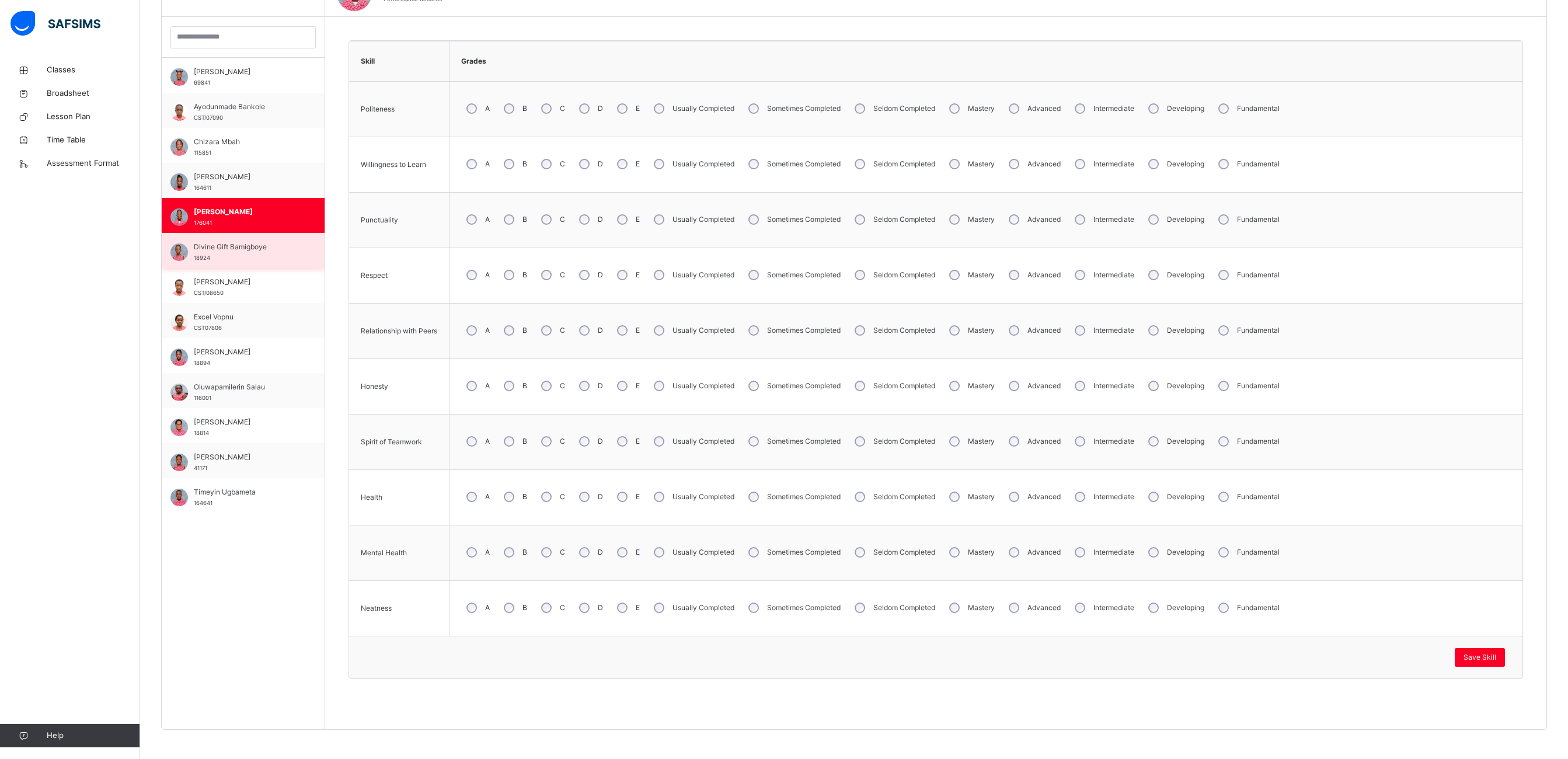 click on "Divine Gift  Bamigboye" at bounding box center [246, 247] 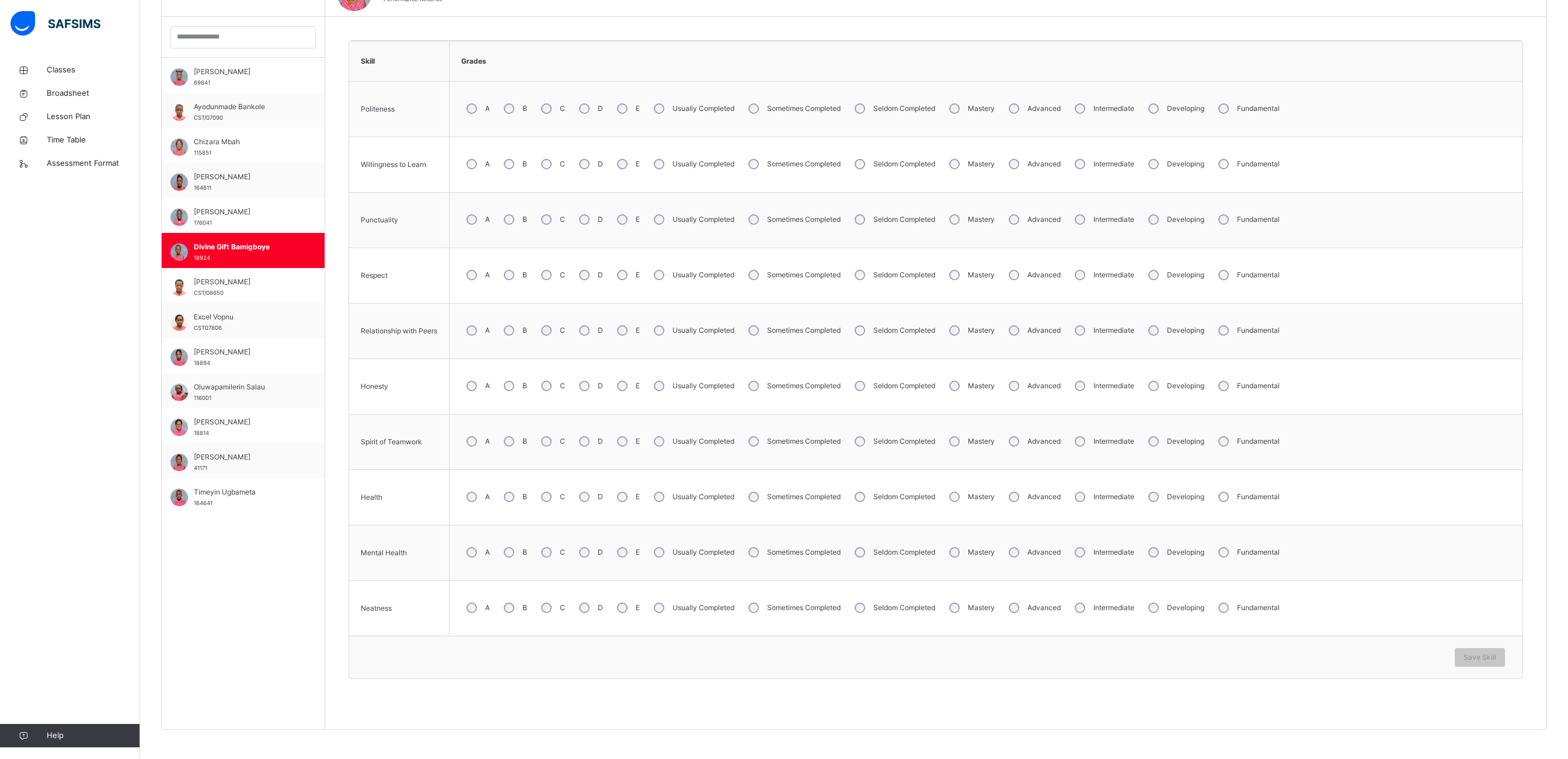 click on "A" at bounding box center (477, 497) 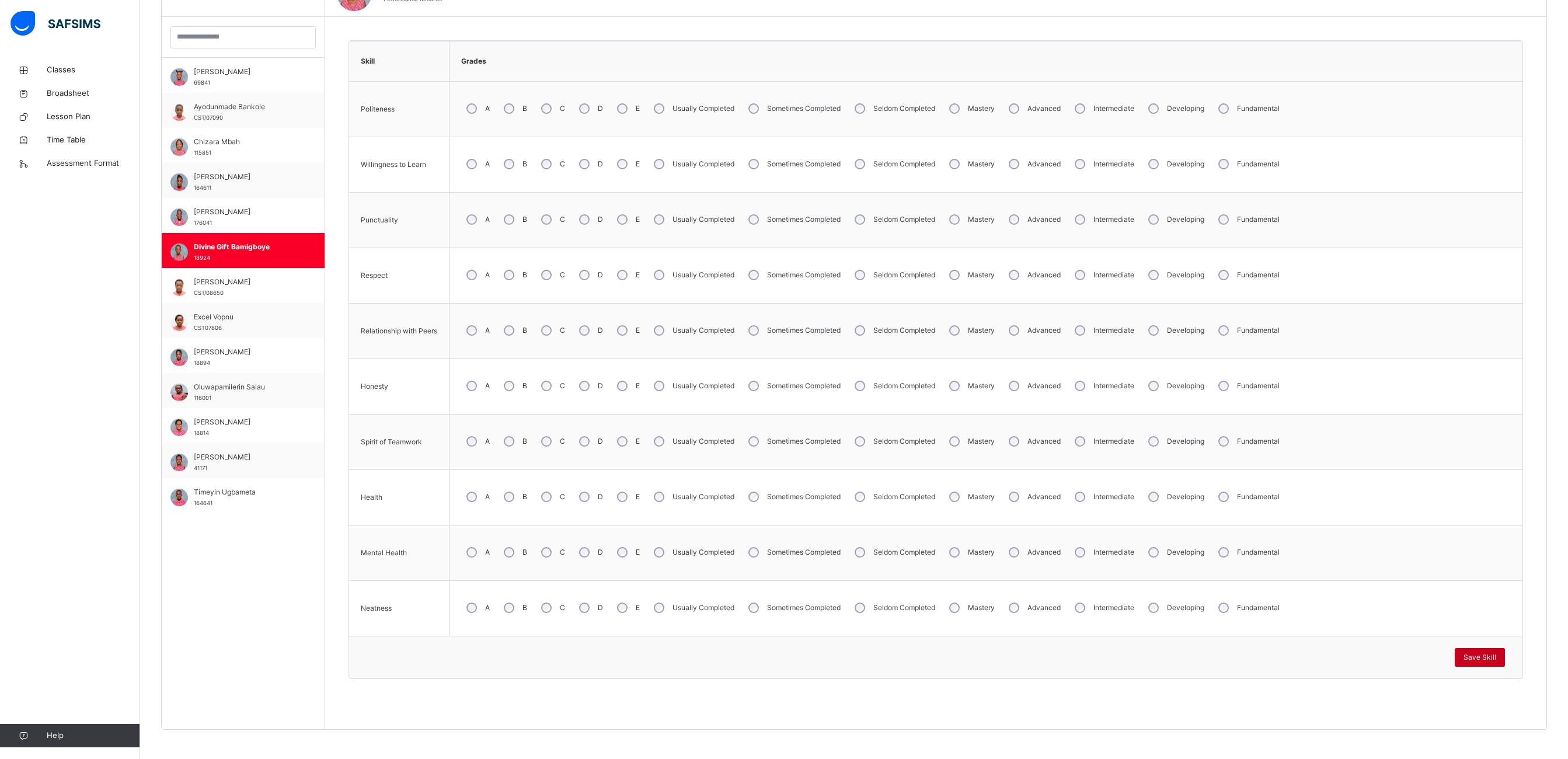 click on "Save Skill" at bounding box center [1480, 657] 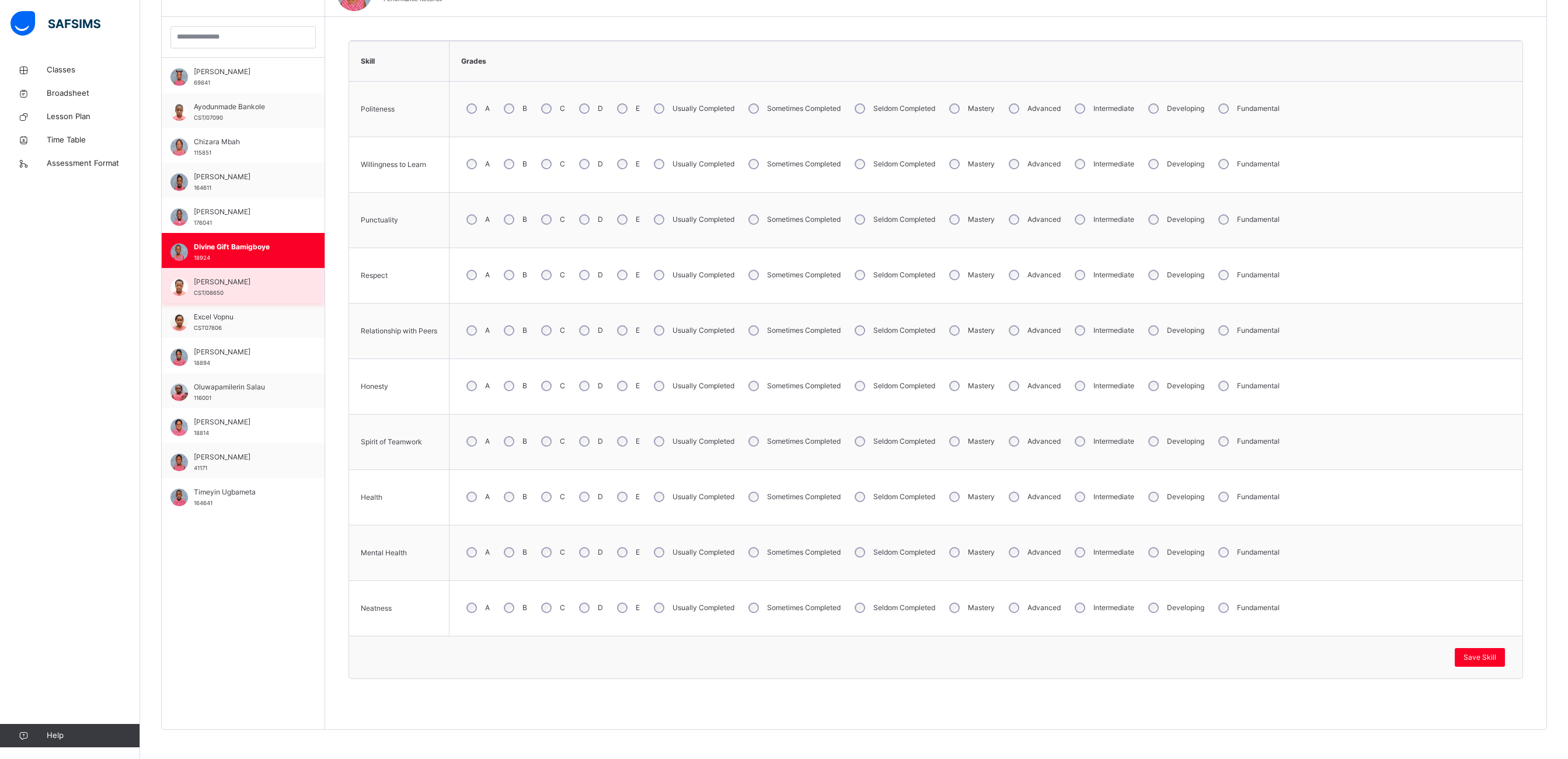 click on "[PERSON_NAME]" at bounding box center [246, 282] 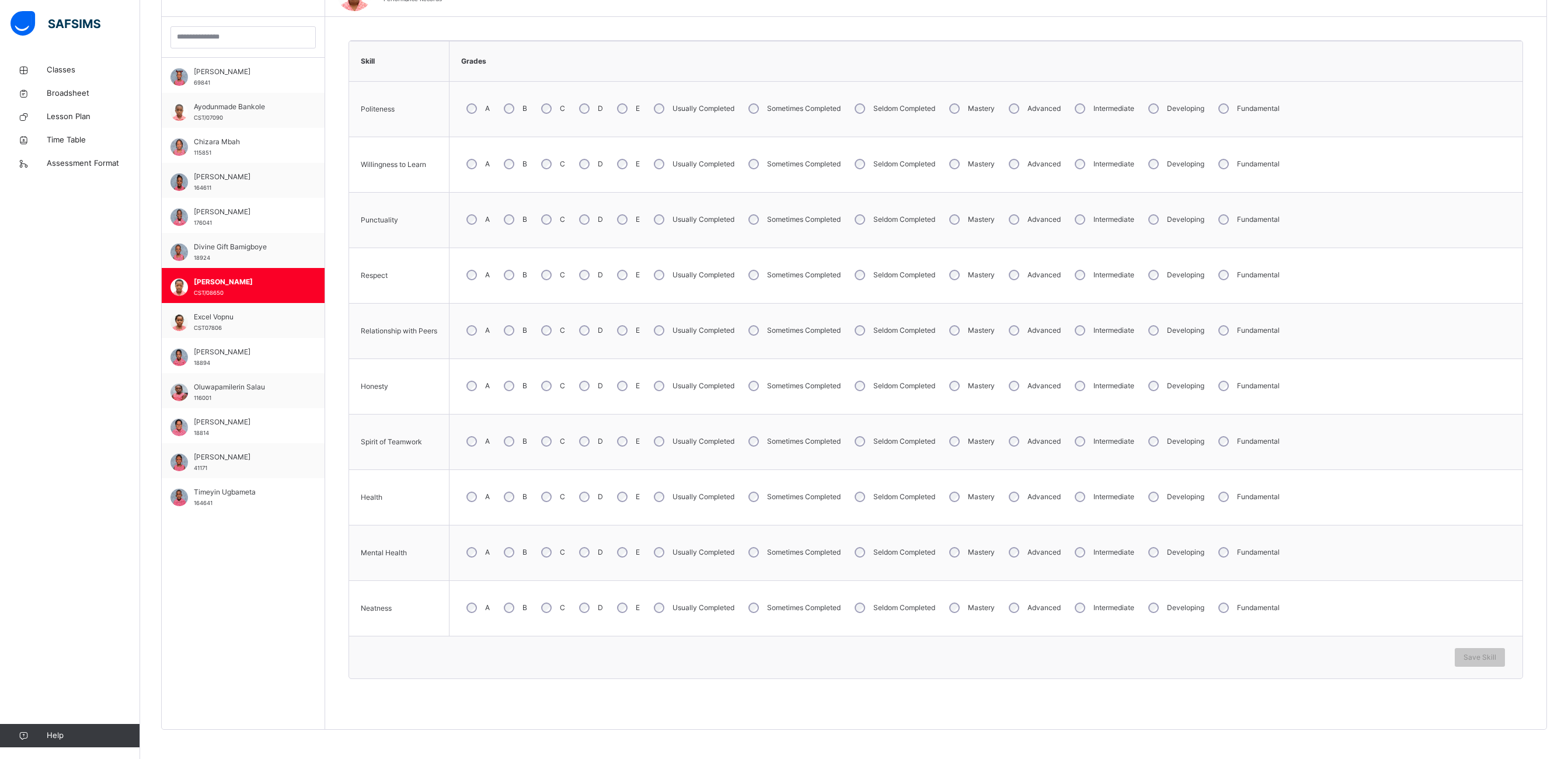 click on "A" at bounding box center [477, 497] 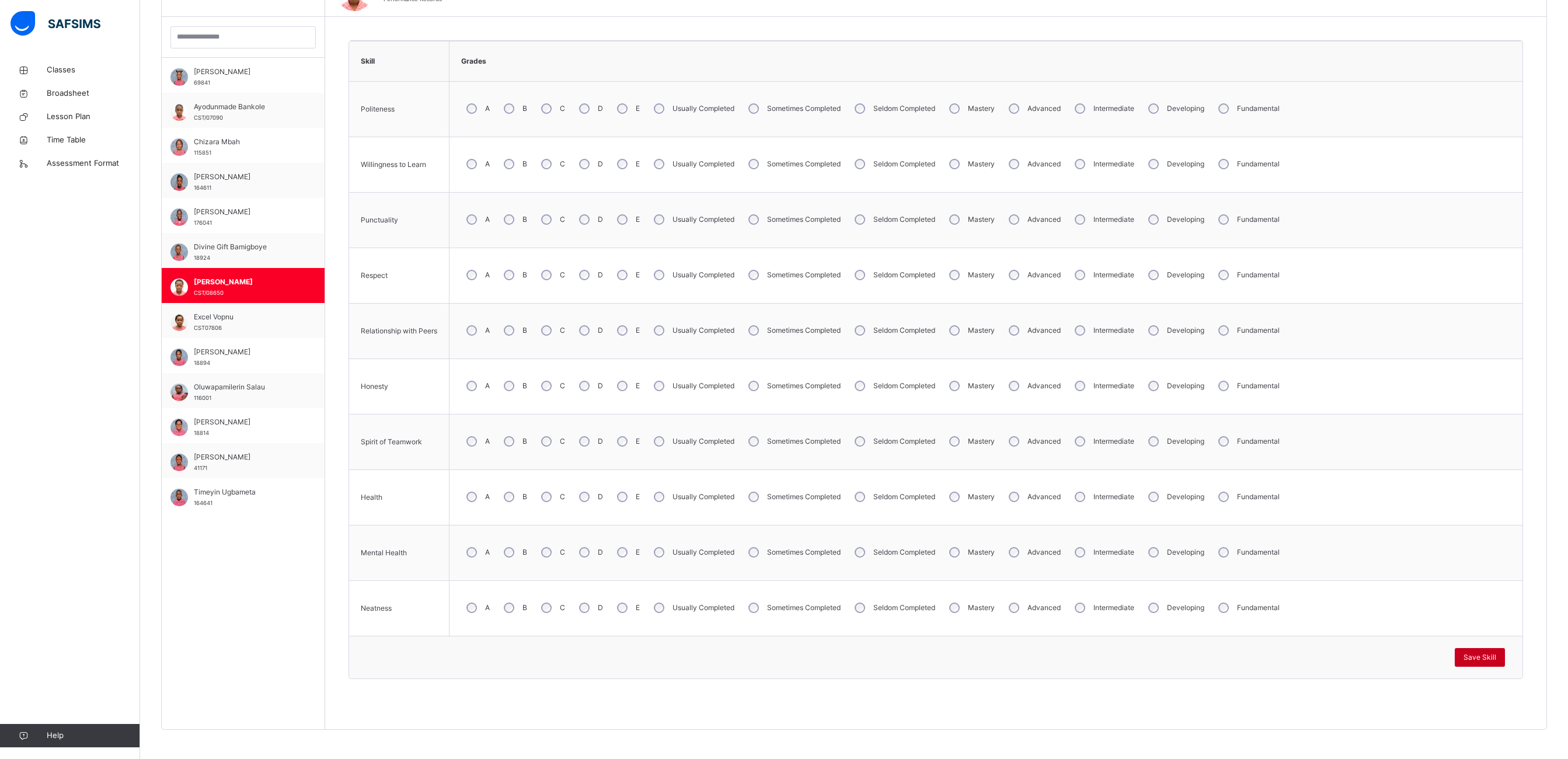 click on "Save Skill" at bounding box center (1480, 657) 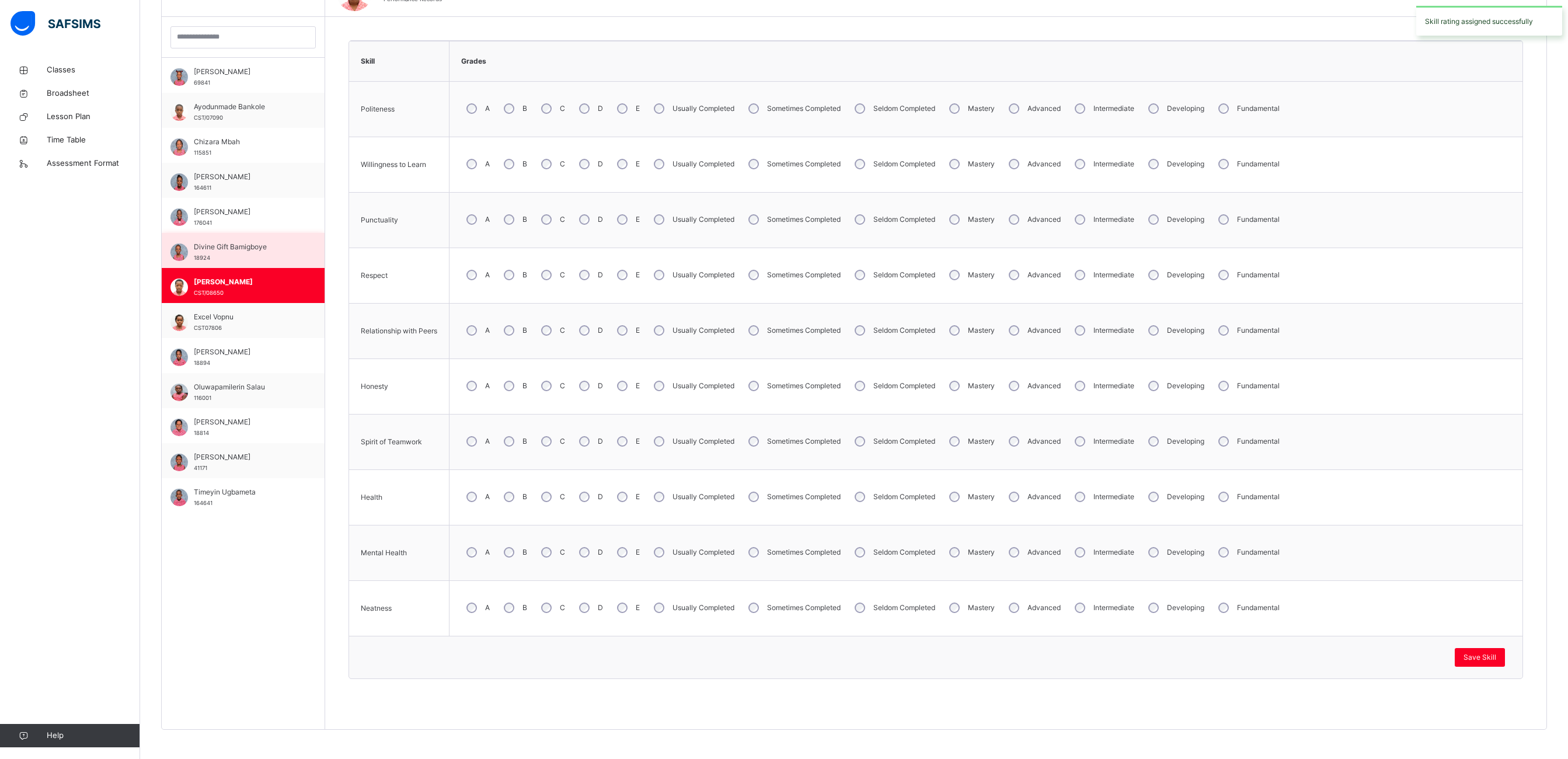 click on "Divine Gift  Bamigboye 18924" at bounding box center [246, 252] 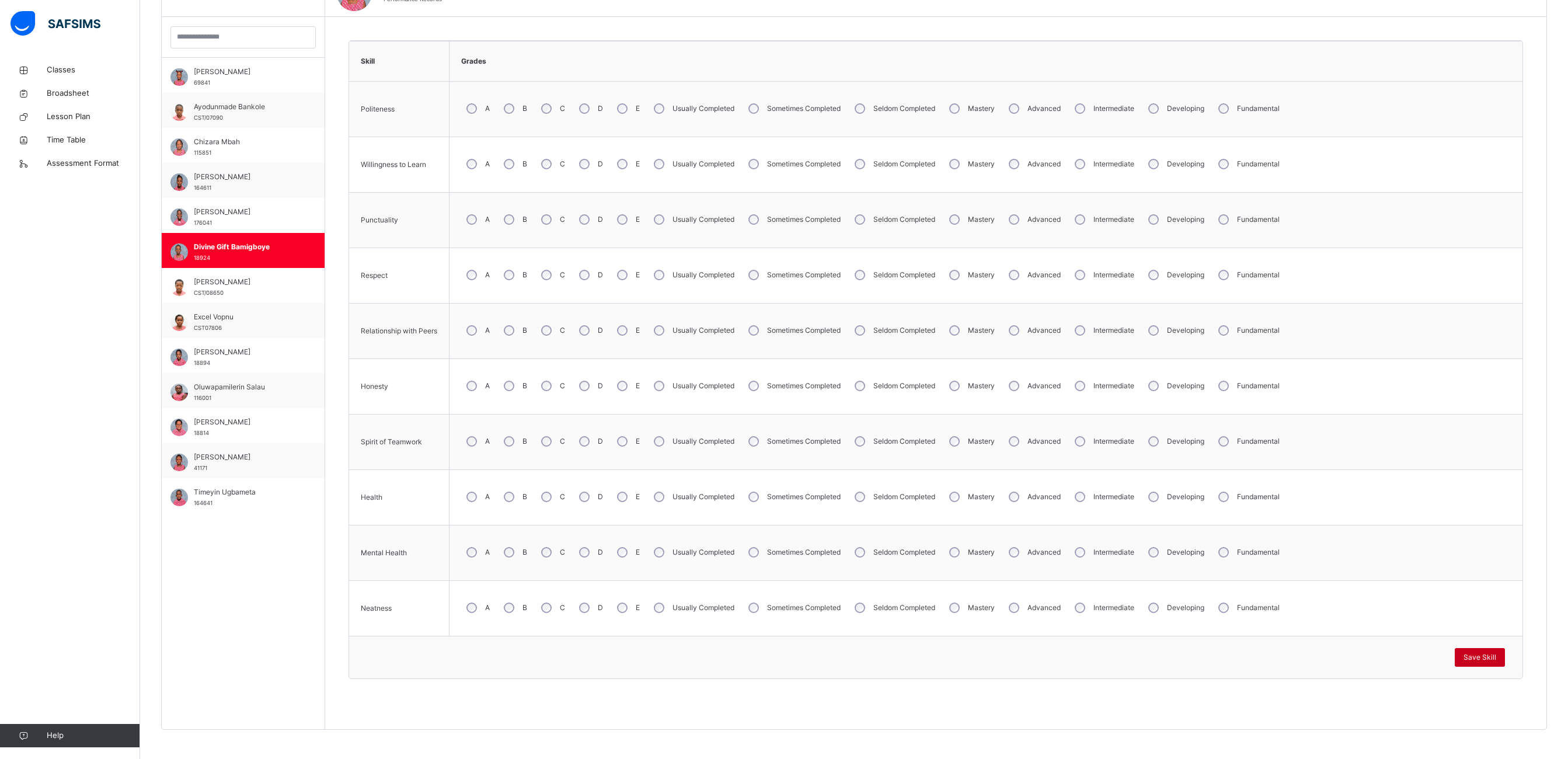 click on "Save Skill" at bounding box center (1480, 657) 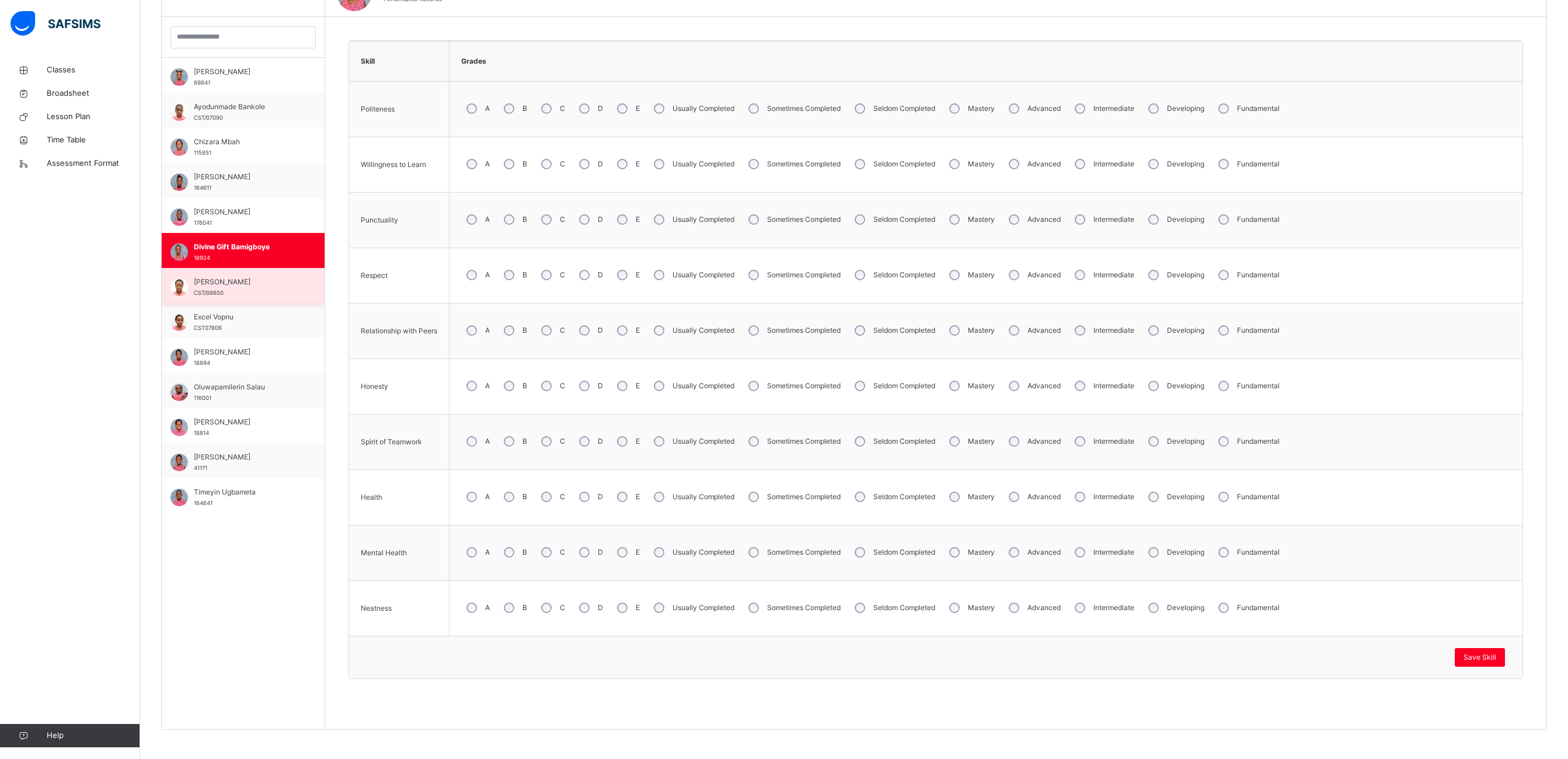 click on "[PERSON_NAME]" at bounding box center [246, 282] 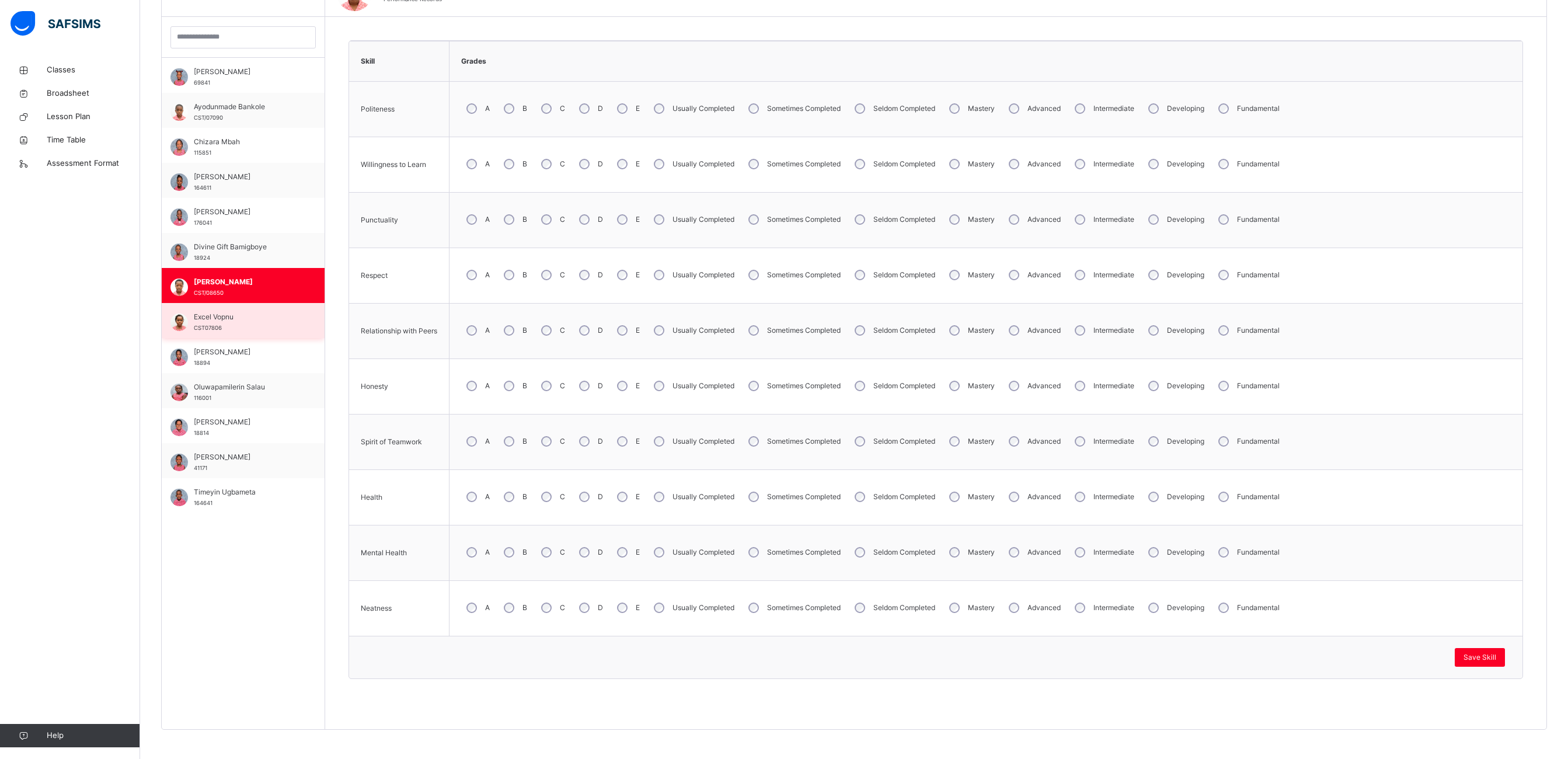 click on "Excel  Vopnu" at bounding box center [246, 317] 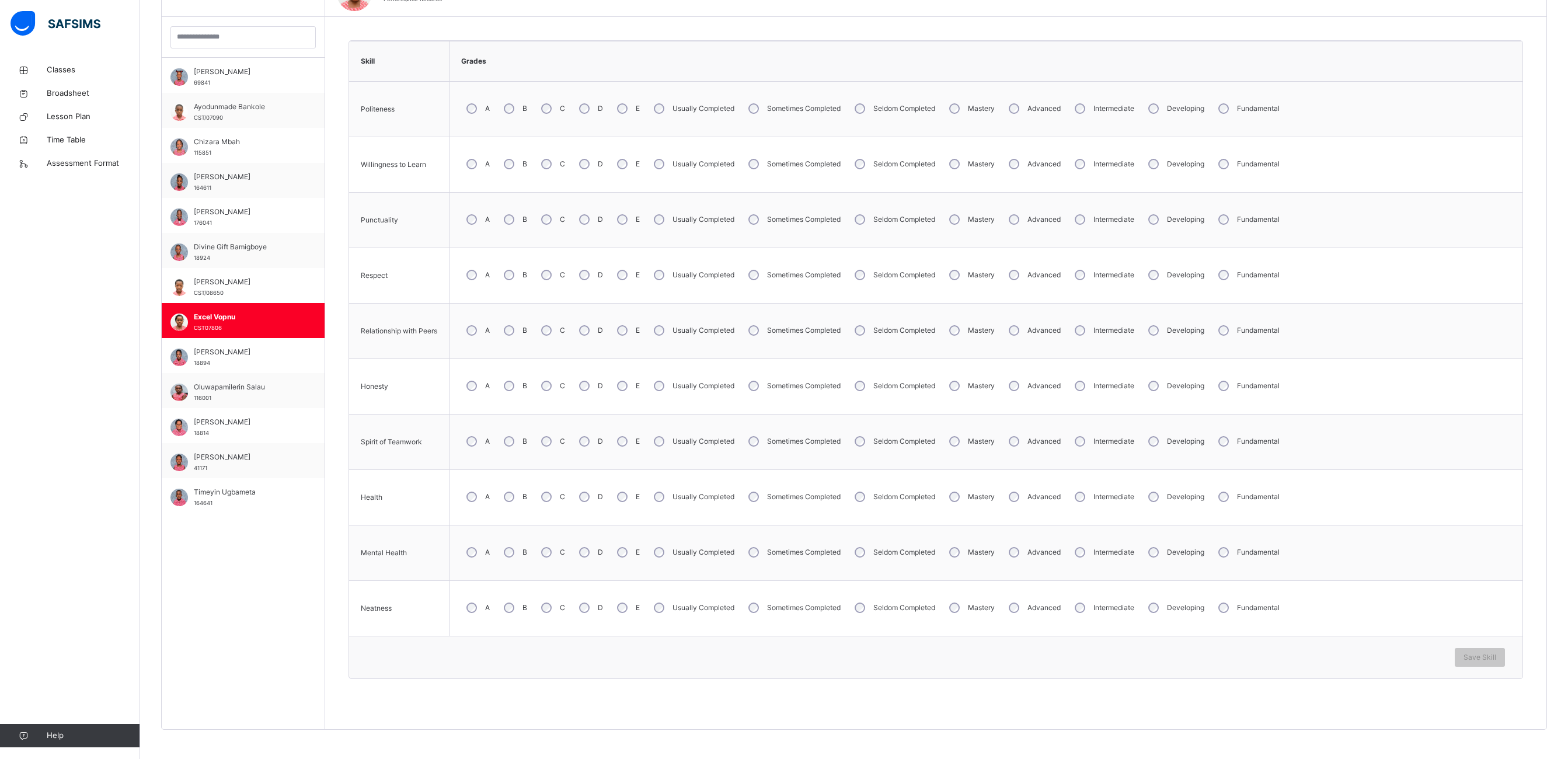 click on "A" at bounding box center [477, 497] 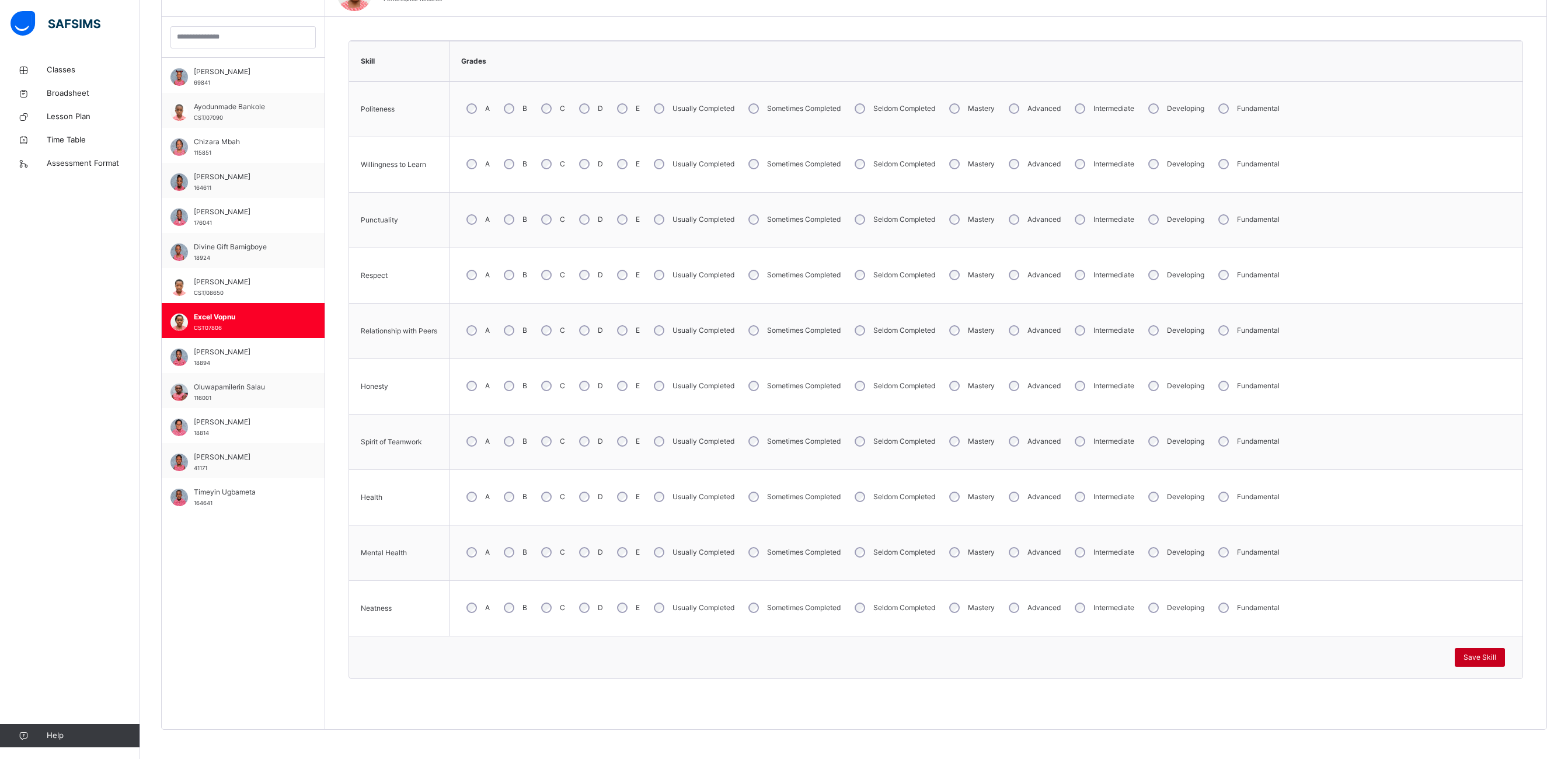 click on "Save Skill" at bounding box center [1480, 657] 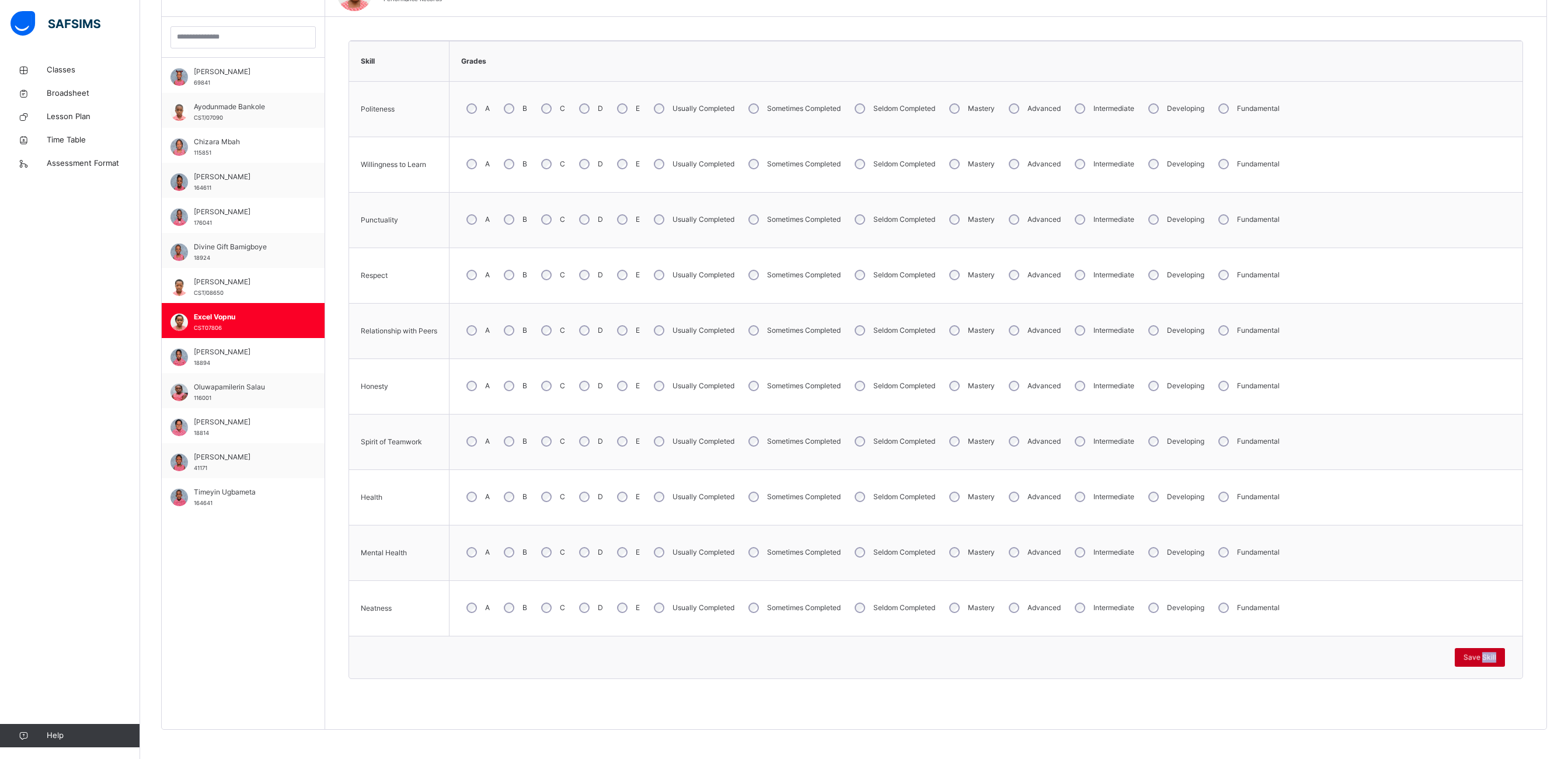click on "Save Skill" at bounding box center [1480, 657] 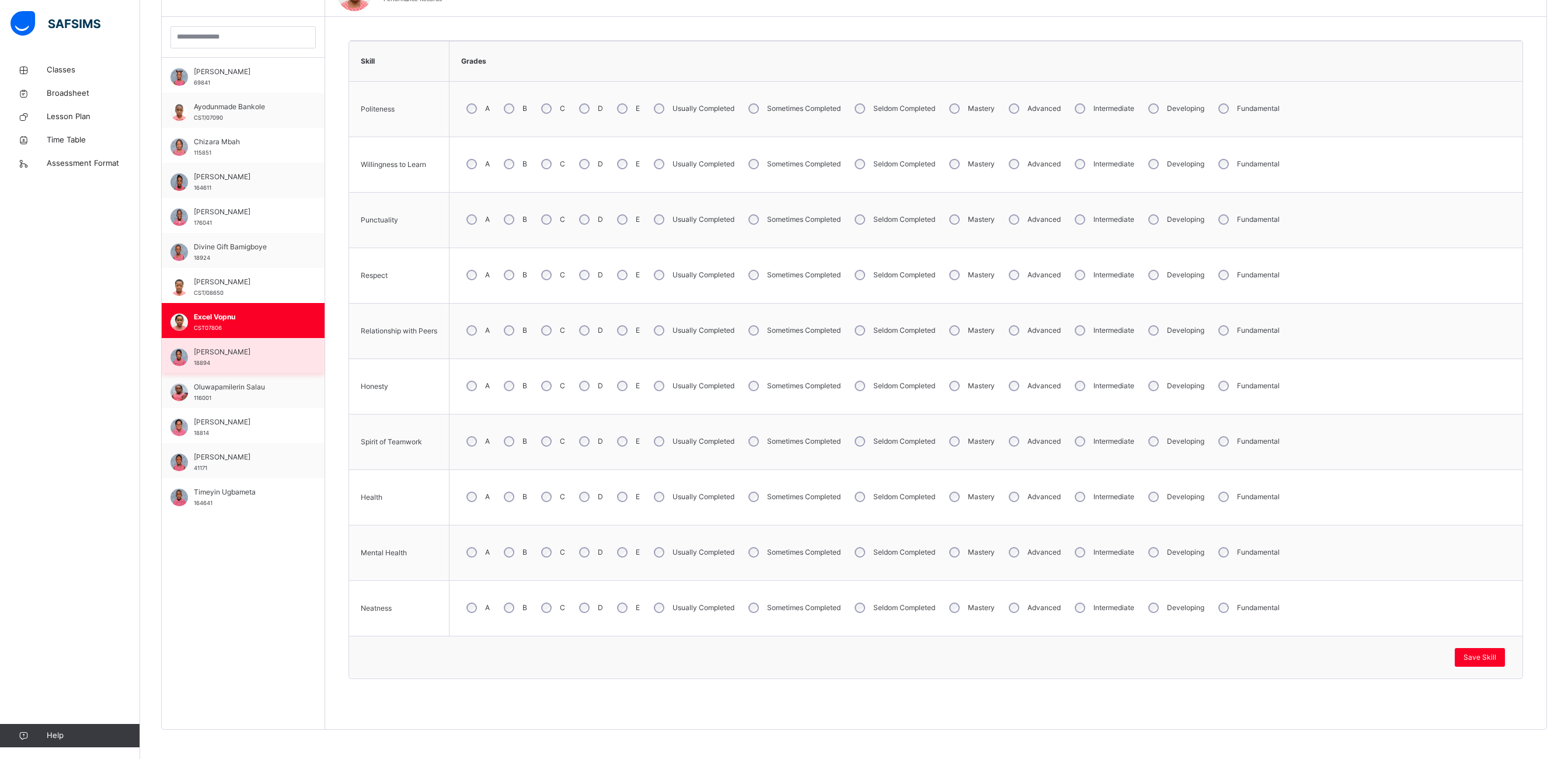 click on "[PERSON_NAME]" at bounding box center [246, 352] 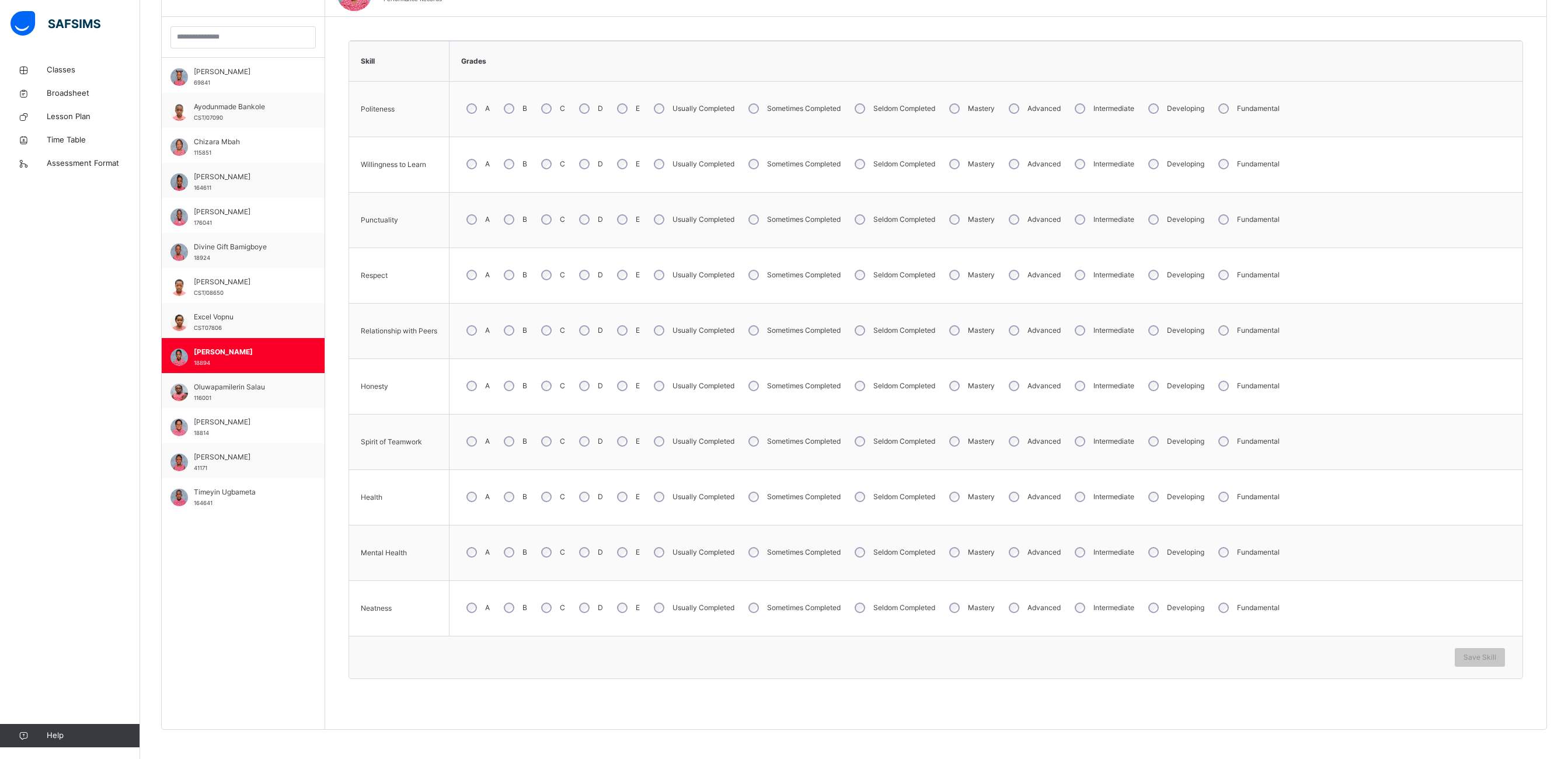 click on "A" at bounding box center [477, 497] 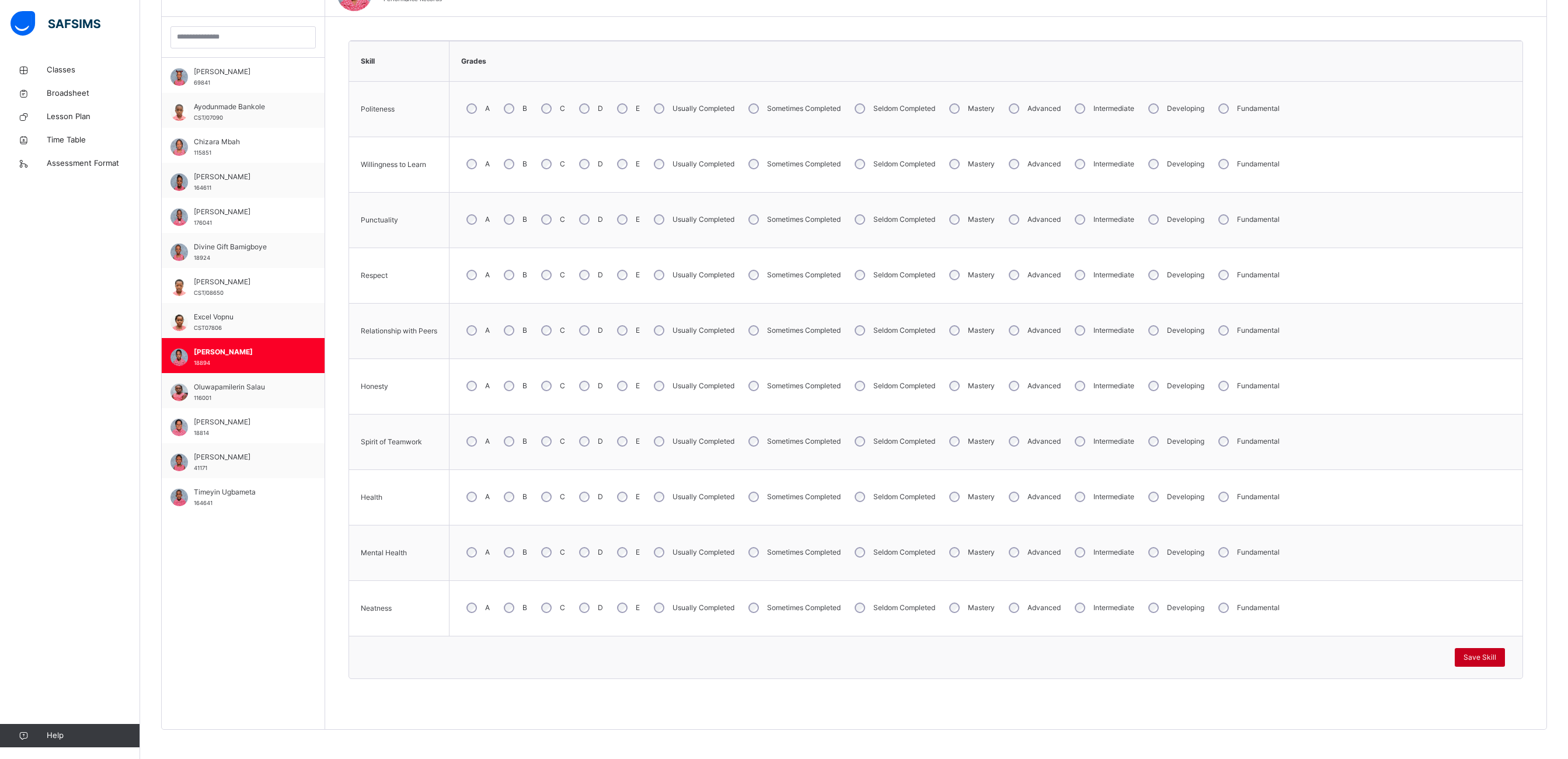 click on "Save Skill" at bounding box center (1480, 657) 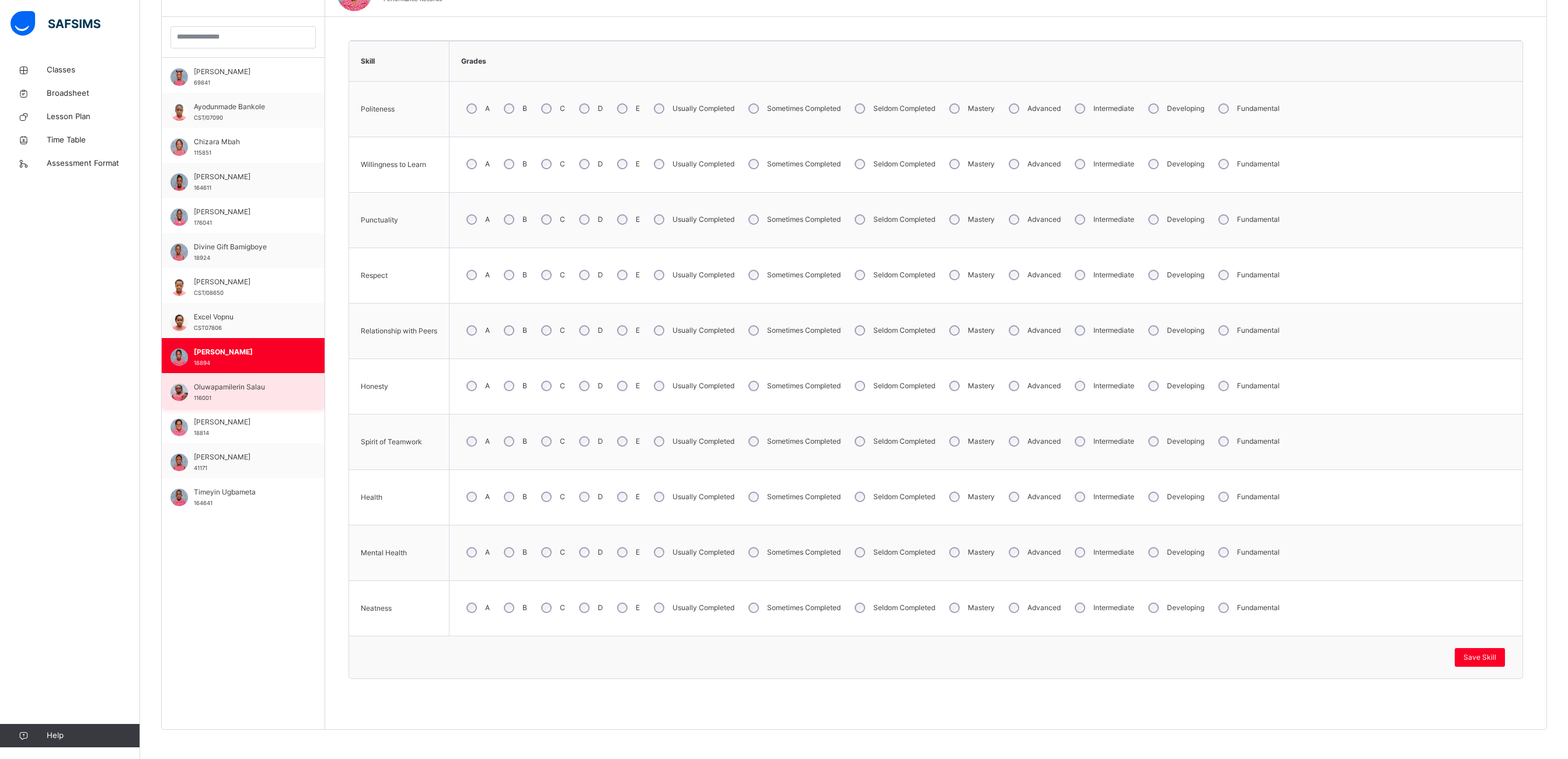 click on "Oluwapamilerin  Salau" at bounding box center [246, 387] 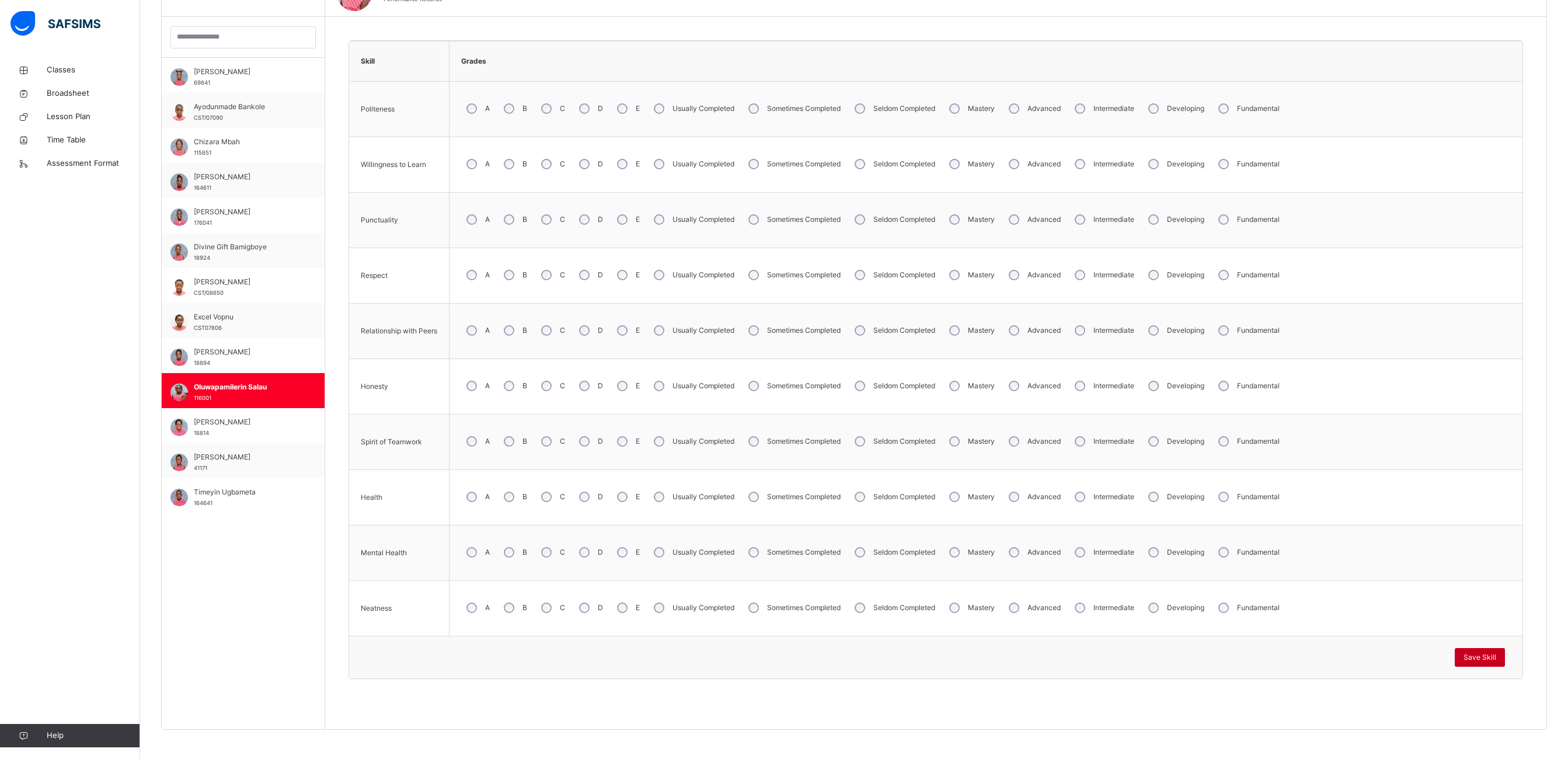 click on "Save Skill" at bounding box center (1480, 657) 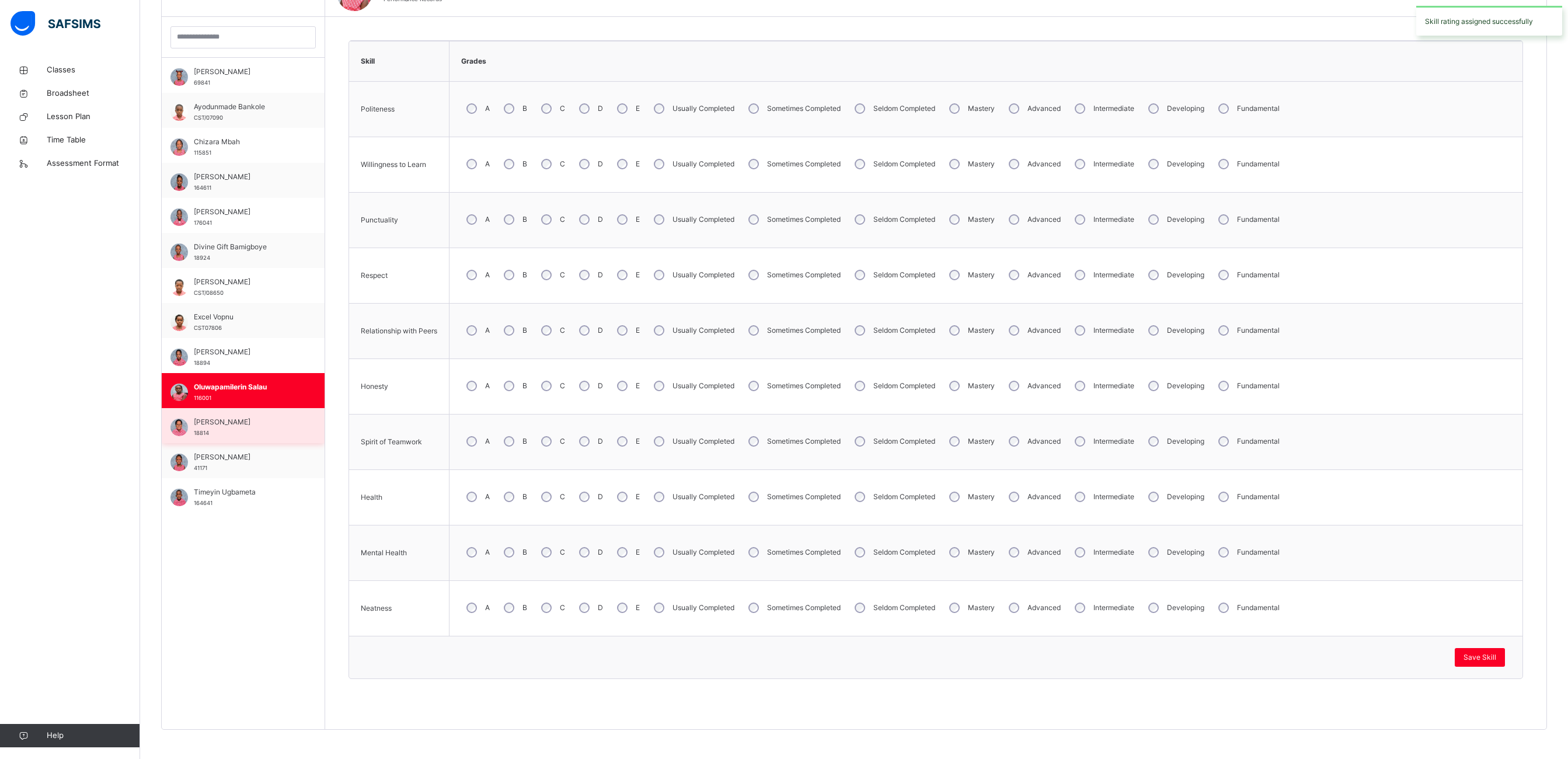 click on "[PERSON_NAME]" at bounding box center [246, 422] 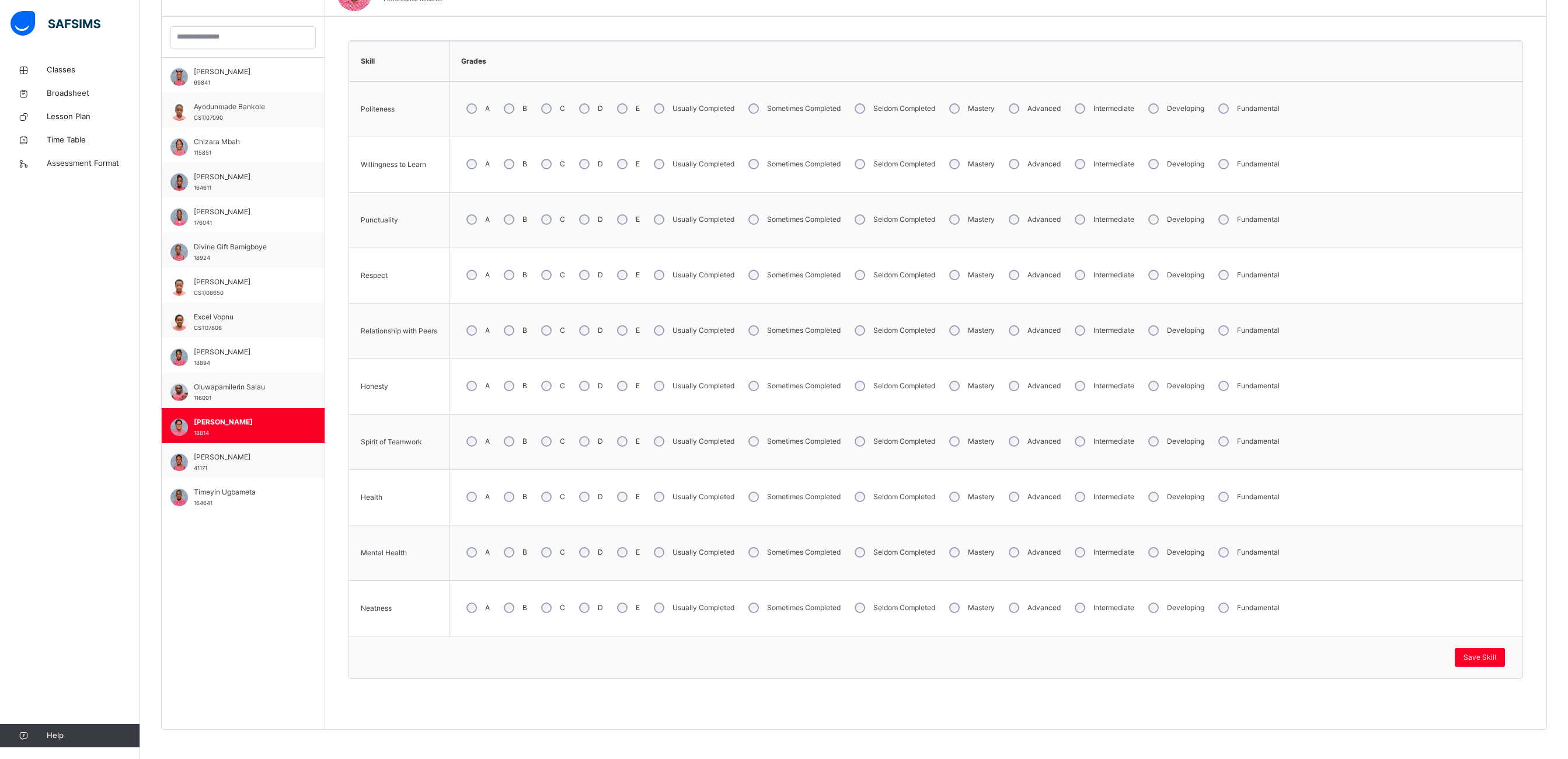 click on "A" at bounding box center (477, 109) 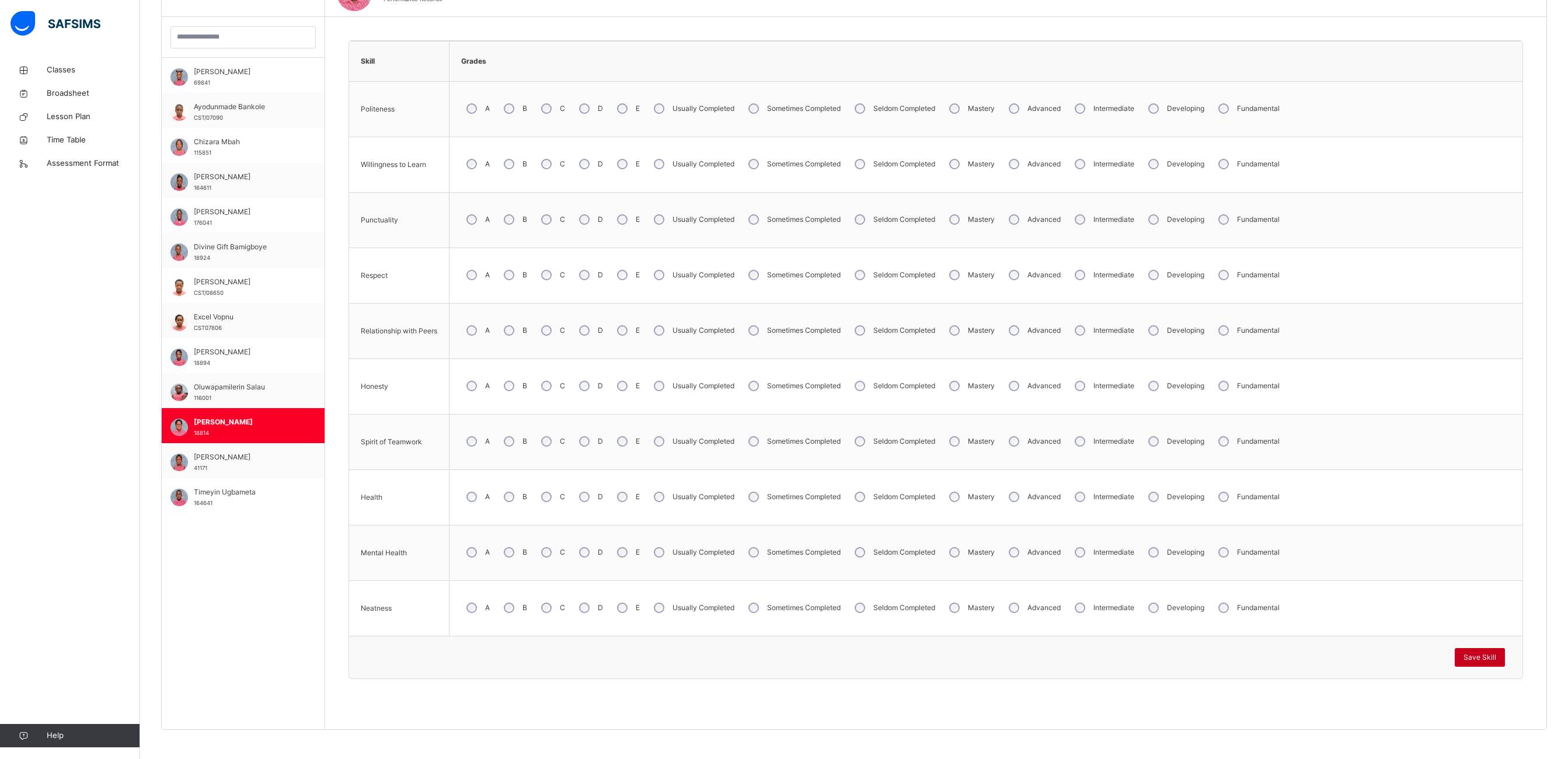 click on "Save Skill" at bounding box center (1480, 657) 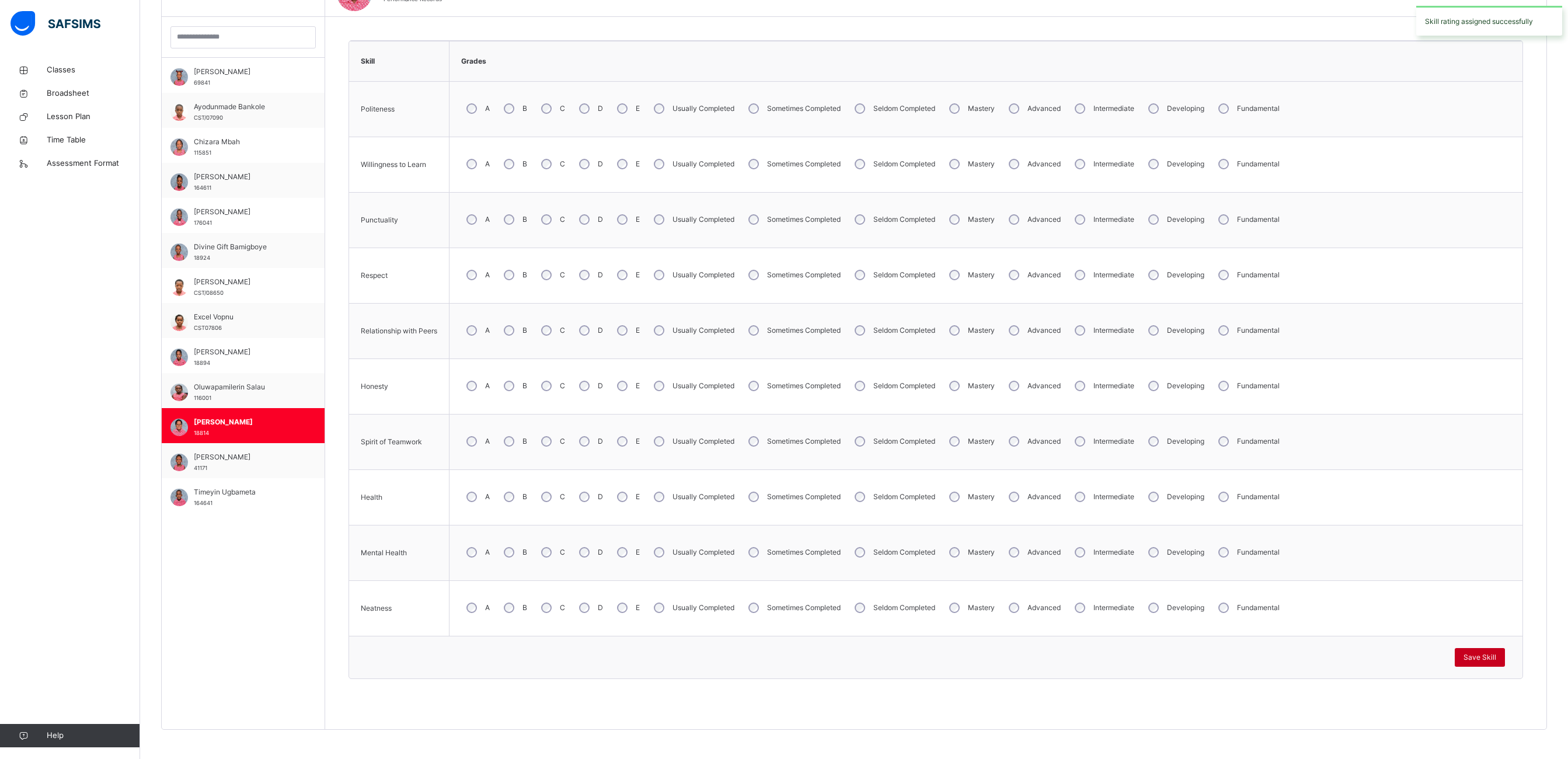click on "Save Skill" at bounding box center (1480, 657) 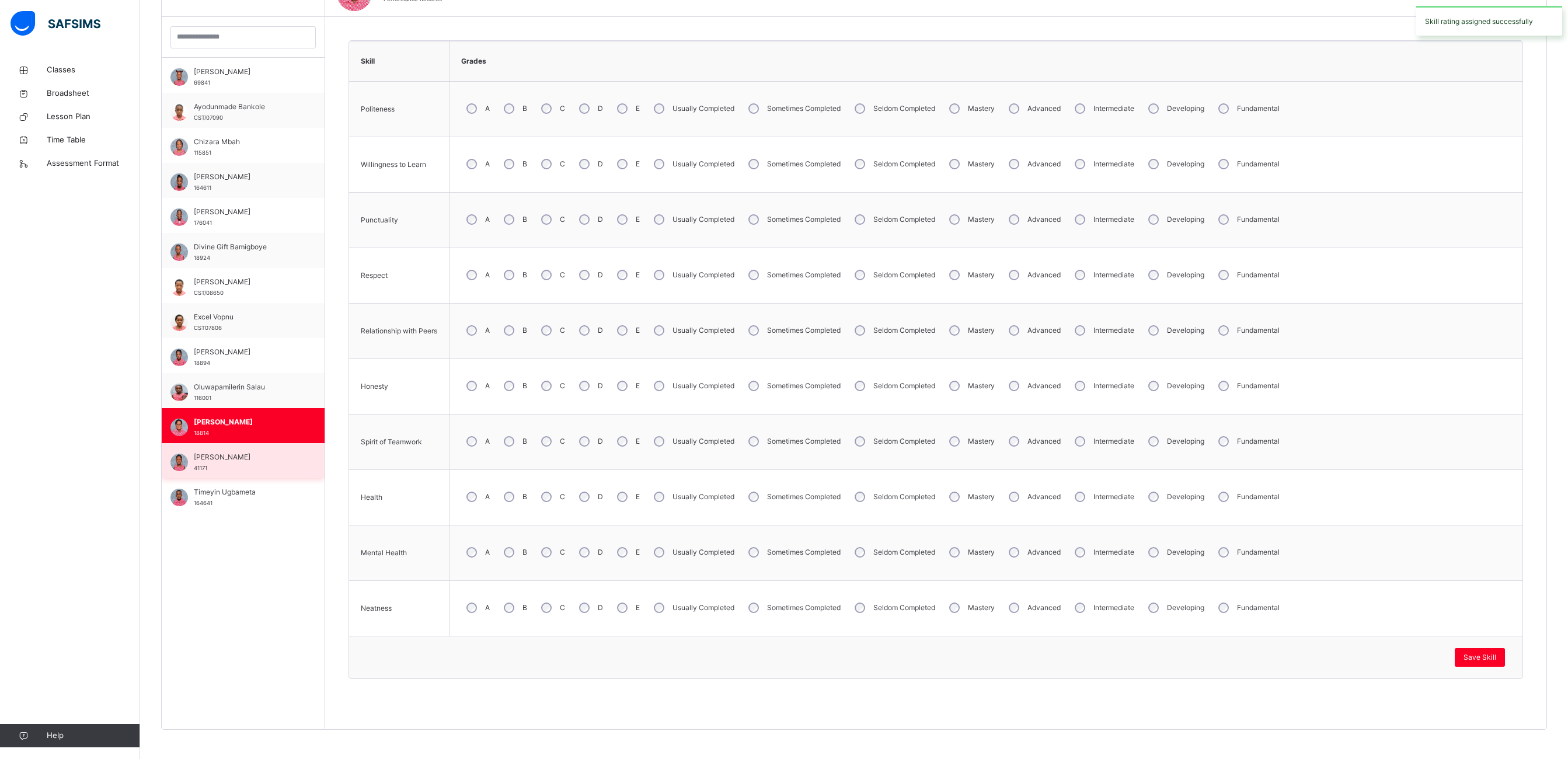 click on "[PERSON_NAME]  Echukwu 41171" at bounding box center (246, 462) 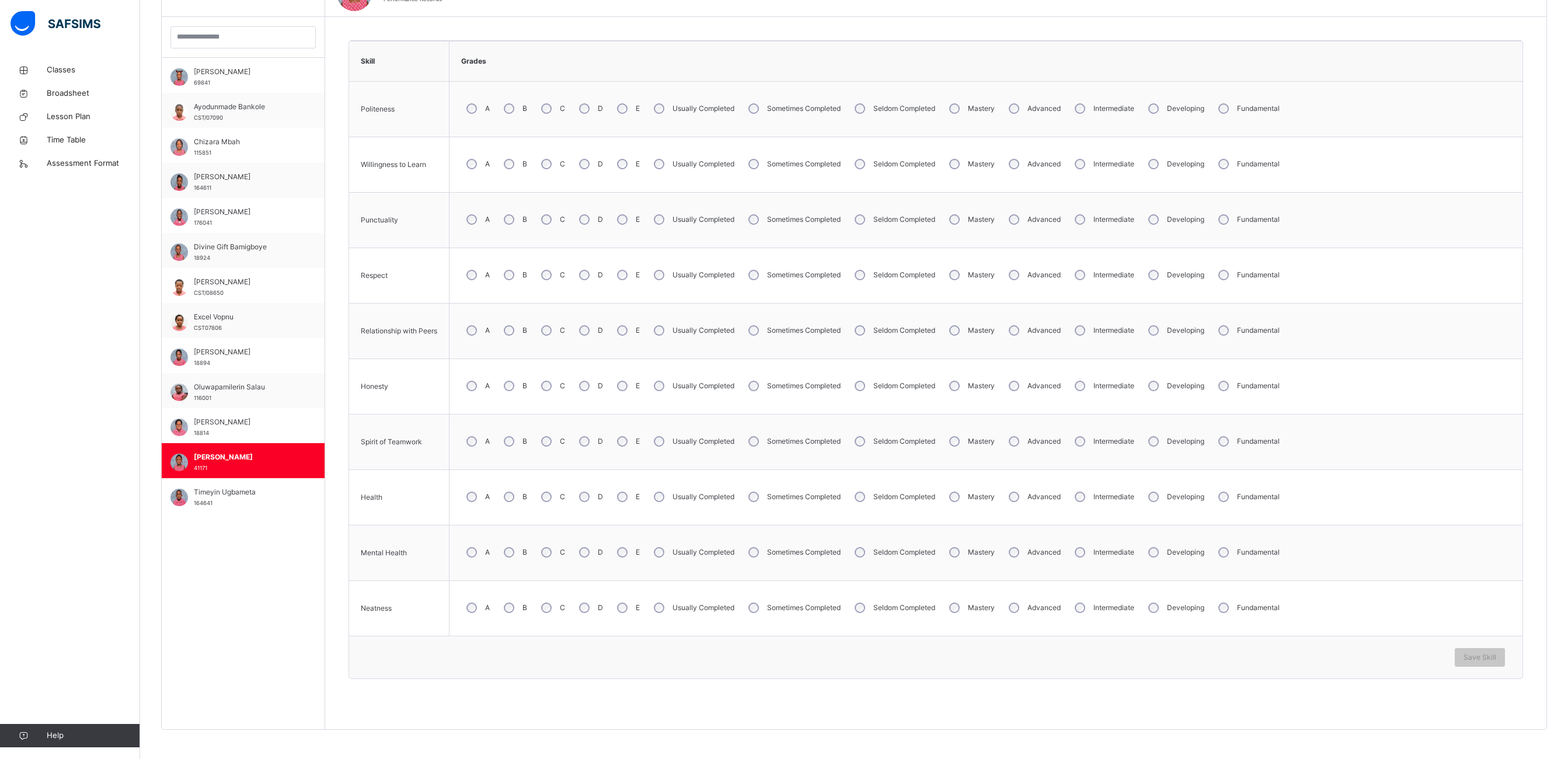 click on "A" at bounding box center [477, 608] 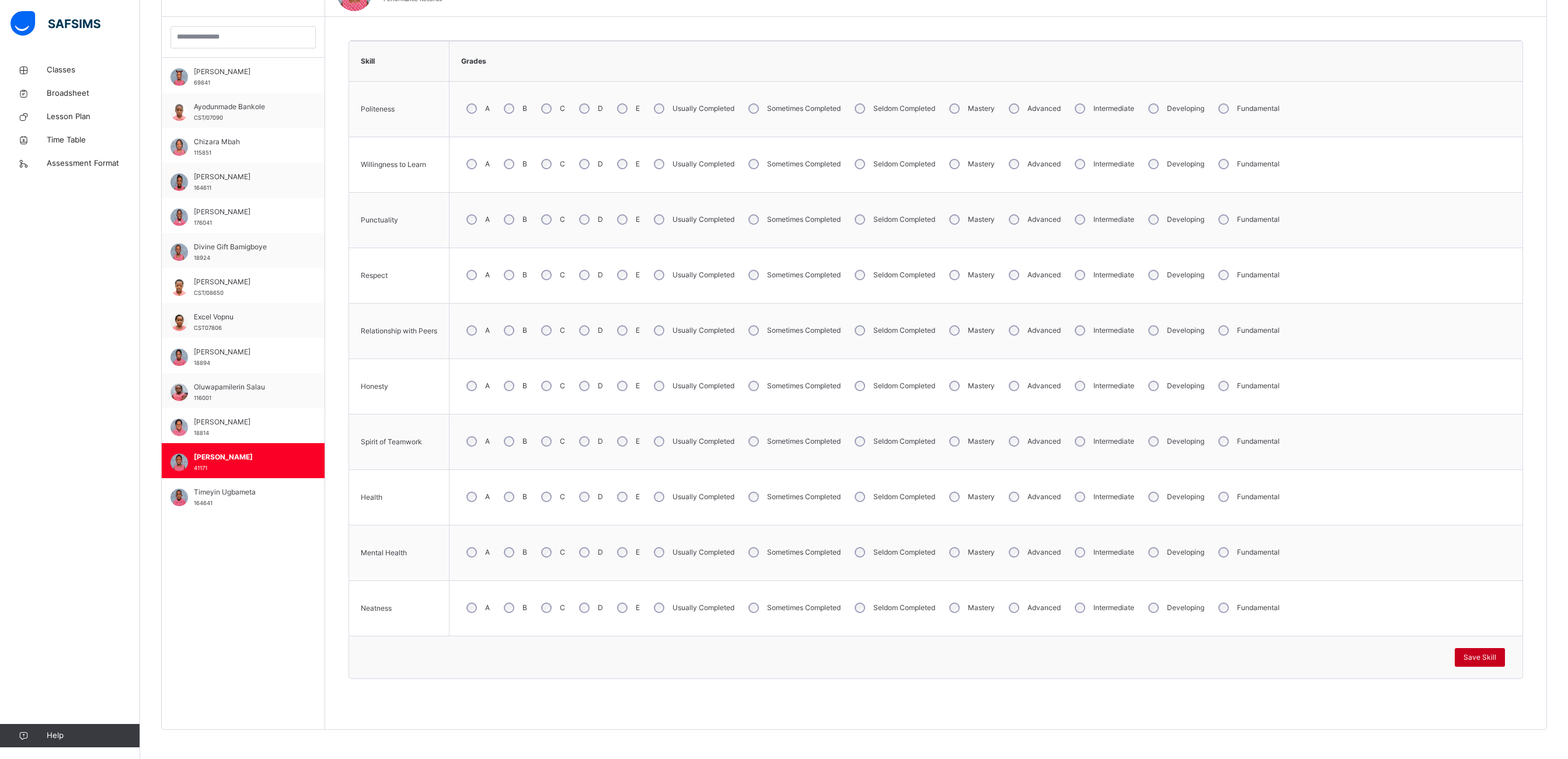 click on "Save Skill" at bounding box center (1480, 657) 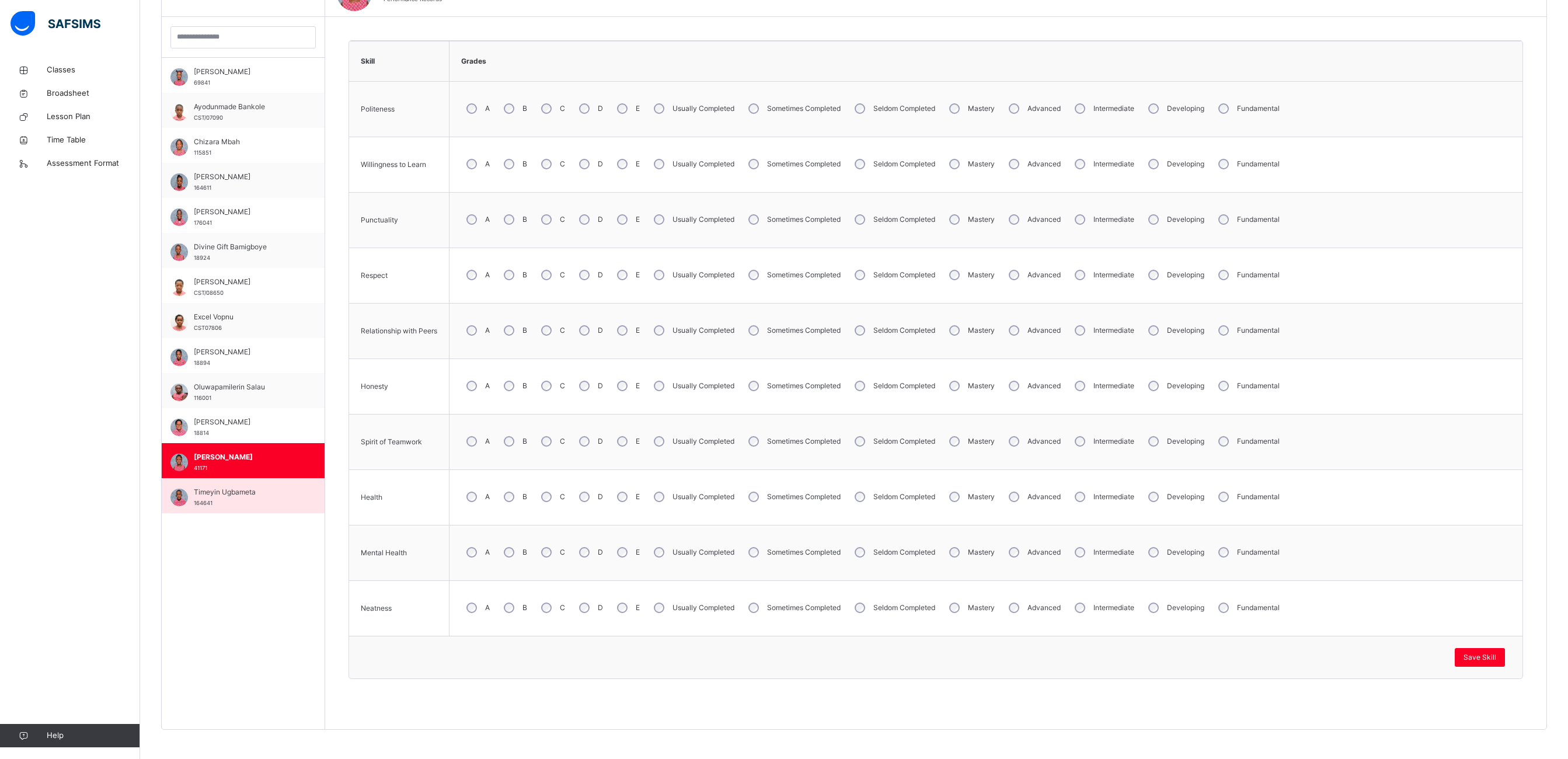 click on "Timeyin  Ugbameta 164641" at bounding box center [243, 496] 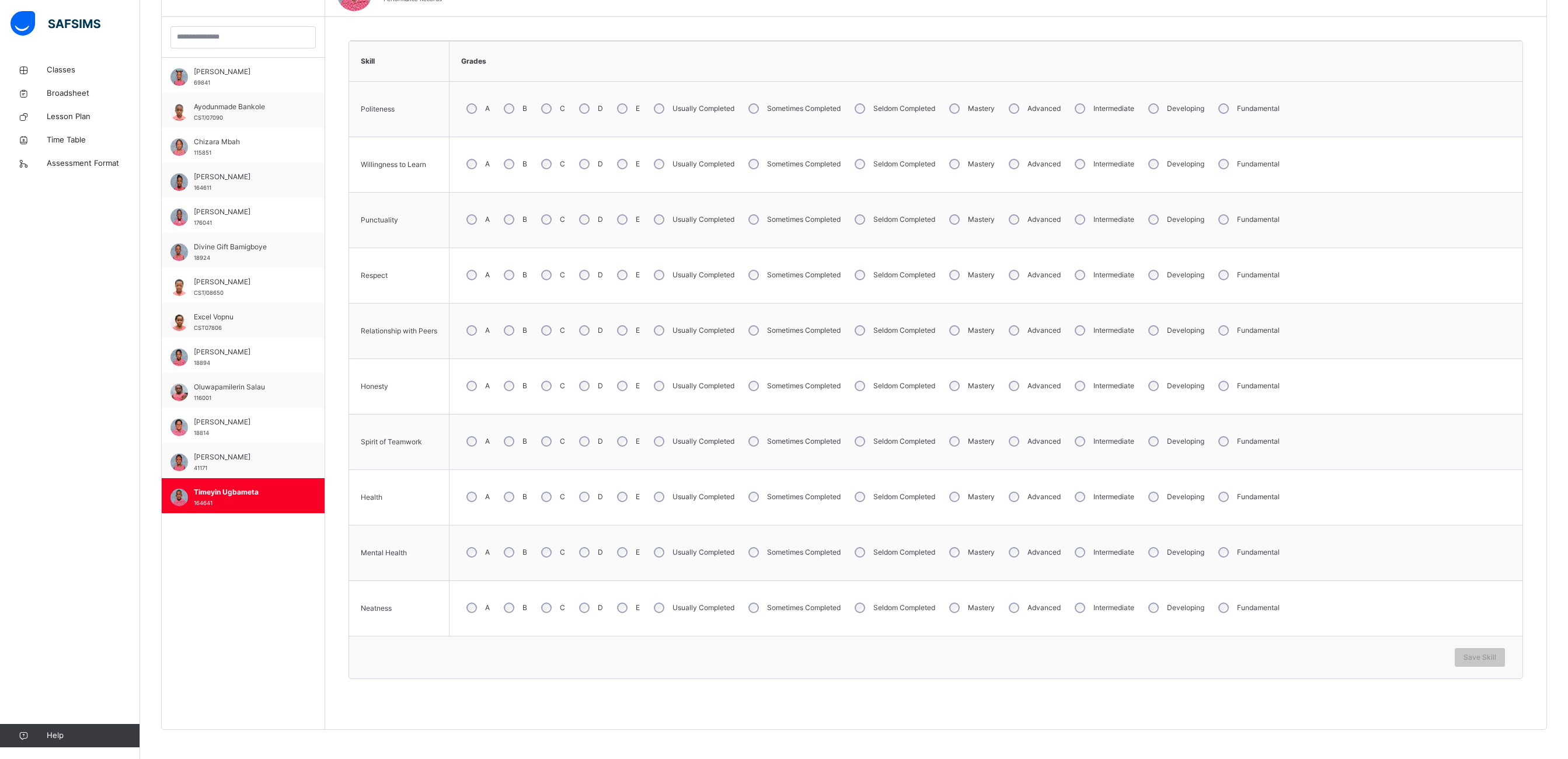 click on "Politeness A B C D E Usually Completed Sometimes Completed Seldom Completed Mastery Advanced Intermediate Developing Fundamental Willingness to Learn A B C D E Usually Completed Sometimes Completed Seldom Completed Mastery Advanced Intermediate Developing Fundamental Punctuality A B C D E Usually Completed Sometimes Completed Seldom Completed Mastery Advanced Intermediate Developing Fundamental Respect A B C D E Usually Completed Sometimes Completed Seldom Completed Mastery Advanced Intermediate Developing Fundamental Relationship with Peers A B C D E Usually Completed Sometimes Completed Seldom Completed Mastery Advanced Intermediate Developing Fundamental Honesty A B C D E Usually Completed Sometimes Completed Seldom Completed Mastery Advanced Intermediate Developing Fundamental Spirit of Teamwork A B C D E Usually Completed Sometimes Completed Seldom Completed Mastery Advanced Intermediate Developing Fundamental Health A B C D E Usually Completed Sometimes Completed Seldom Completed Mastery Advanced A B C" at bounding box center (936, 359) 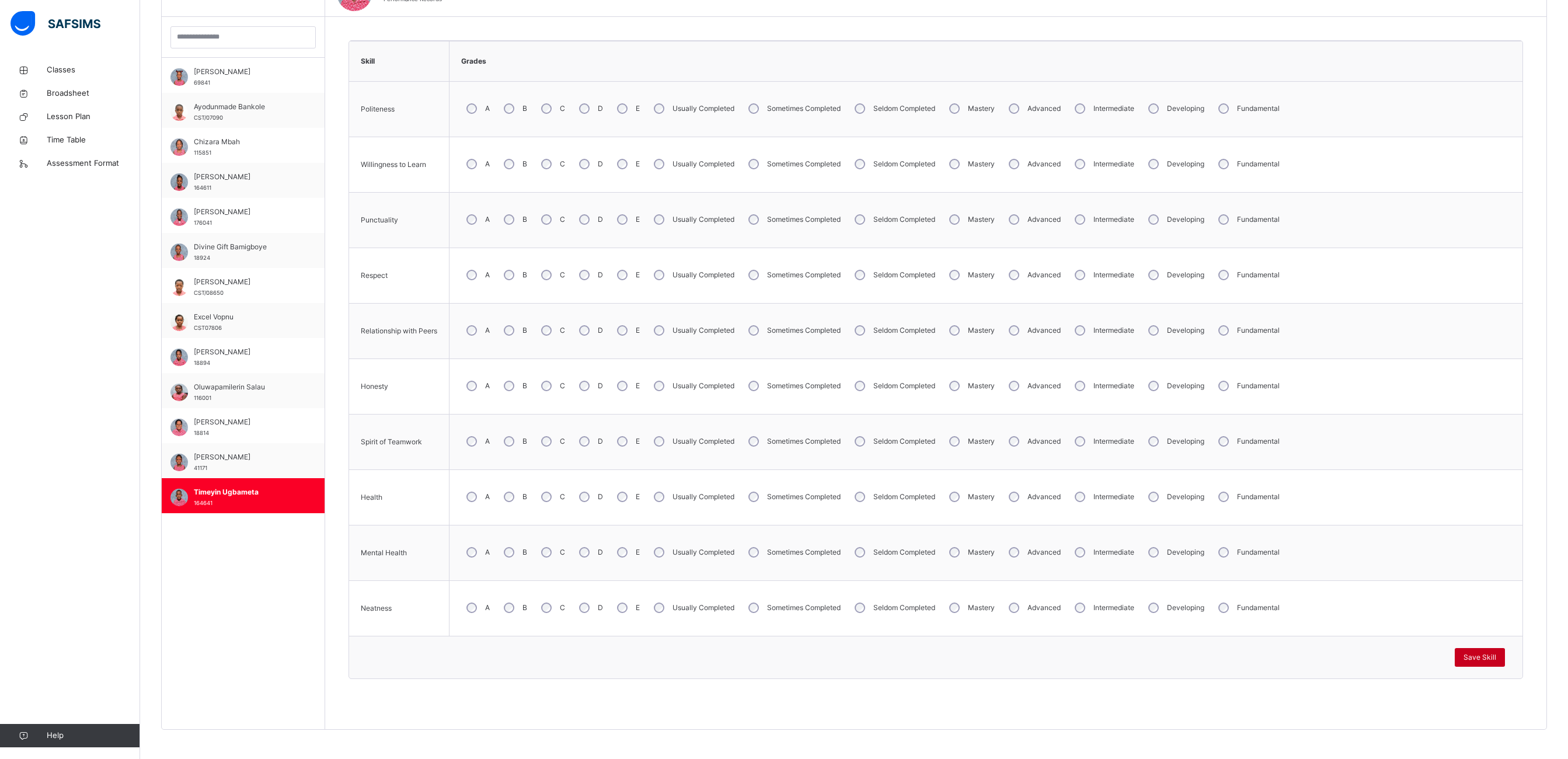 click on "Save Skill" at bounding box center (1480, 657) 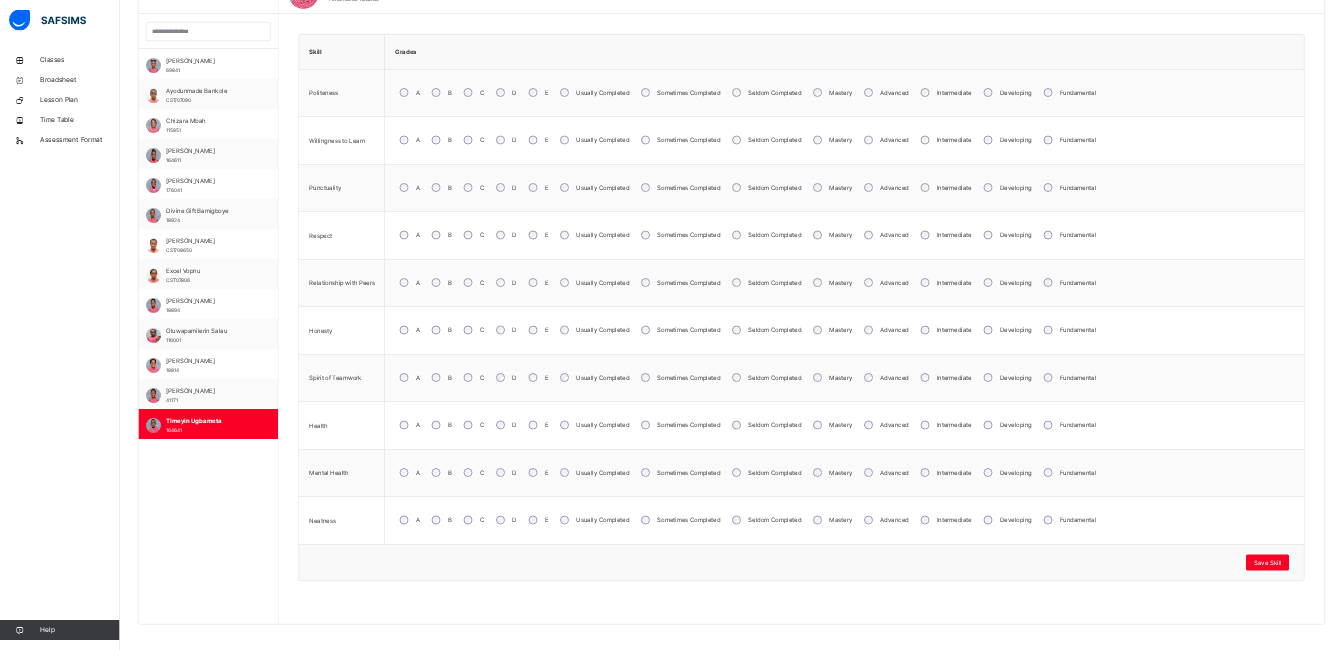 scroll, scrollTop: 0, scrollLeft: 0, axis: both 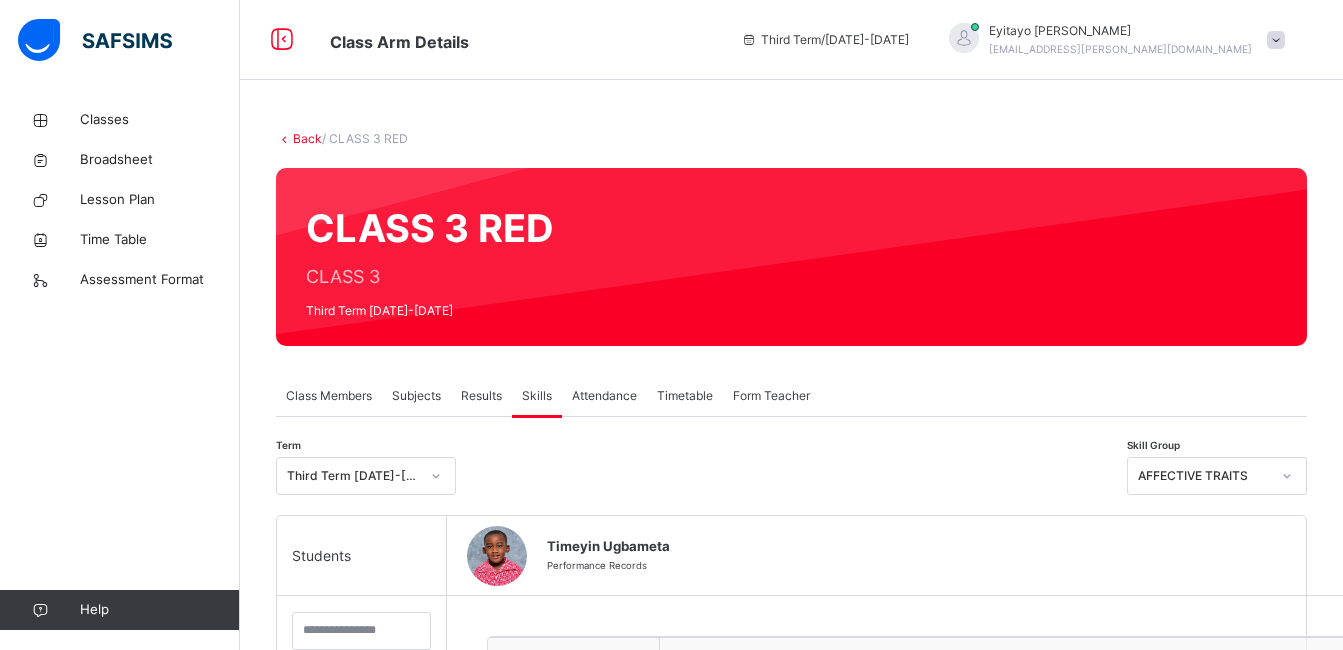 drag, startPoint x: 2644, startPoint y: 32, endPoint x: 477, endPoint y: 397, distance: 2197.5244 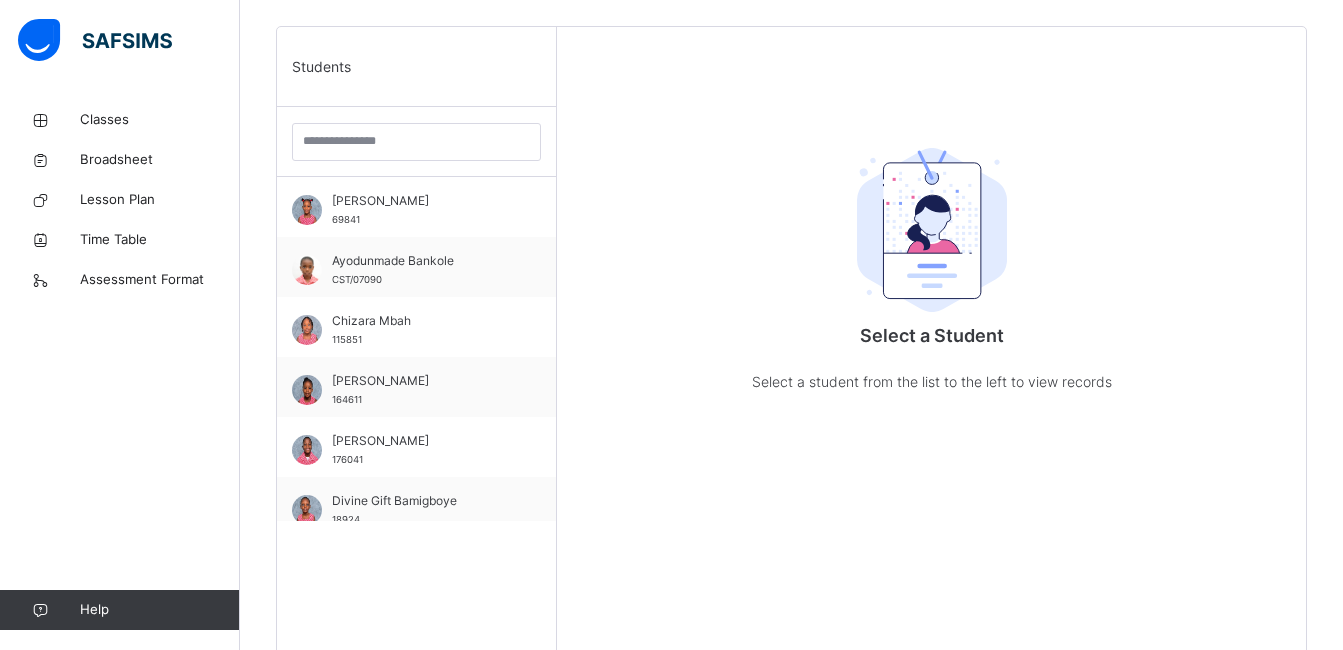 scroll, scrollTop: 494, scrollLeft: 0, axis: vertical 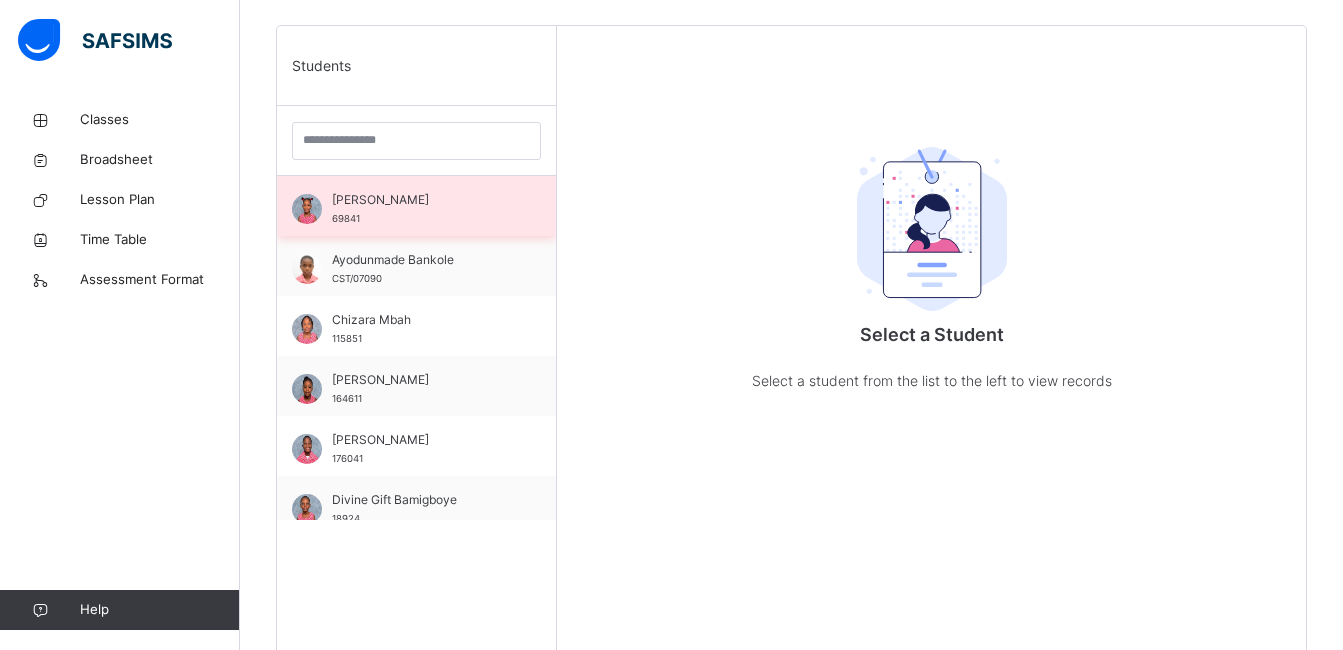 click on "[PERSON_NAME] 69841" at bounding box center (421, 209) 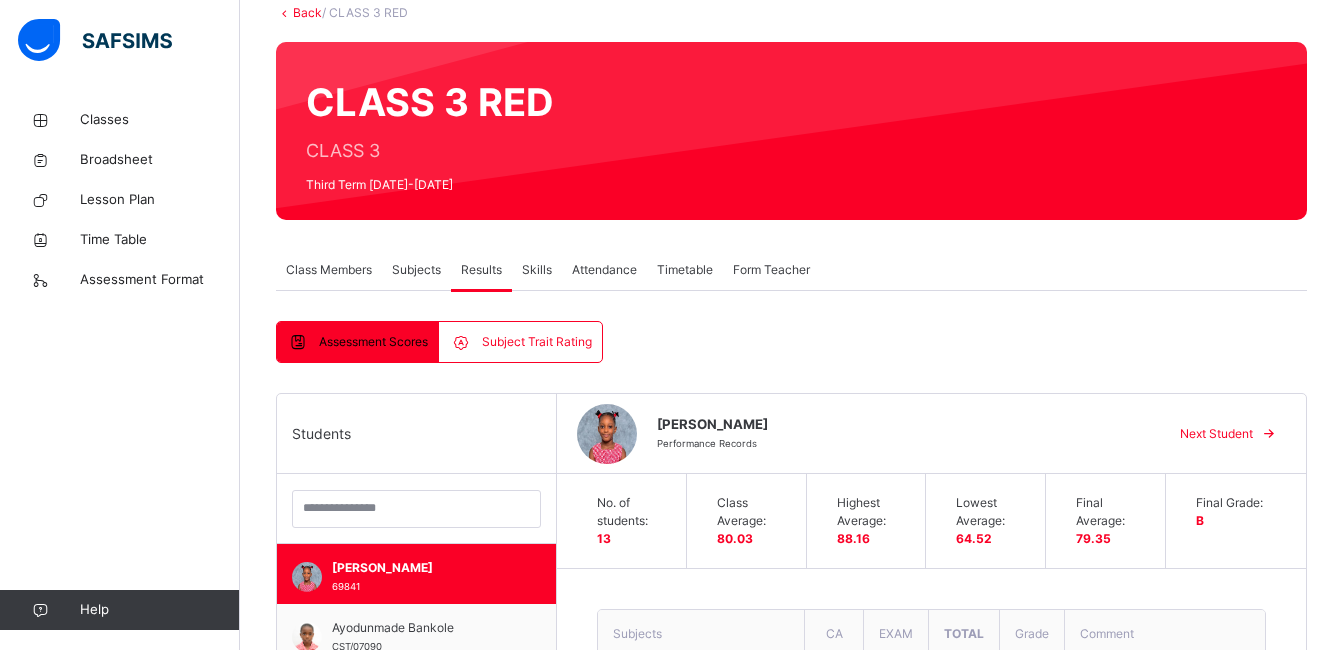 scroll, scrollTop: 0, scrollLeft: 0, axis: both 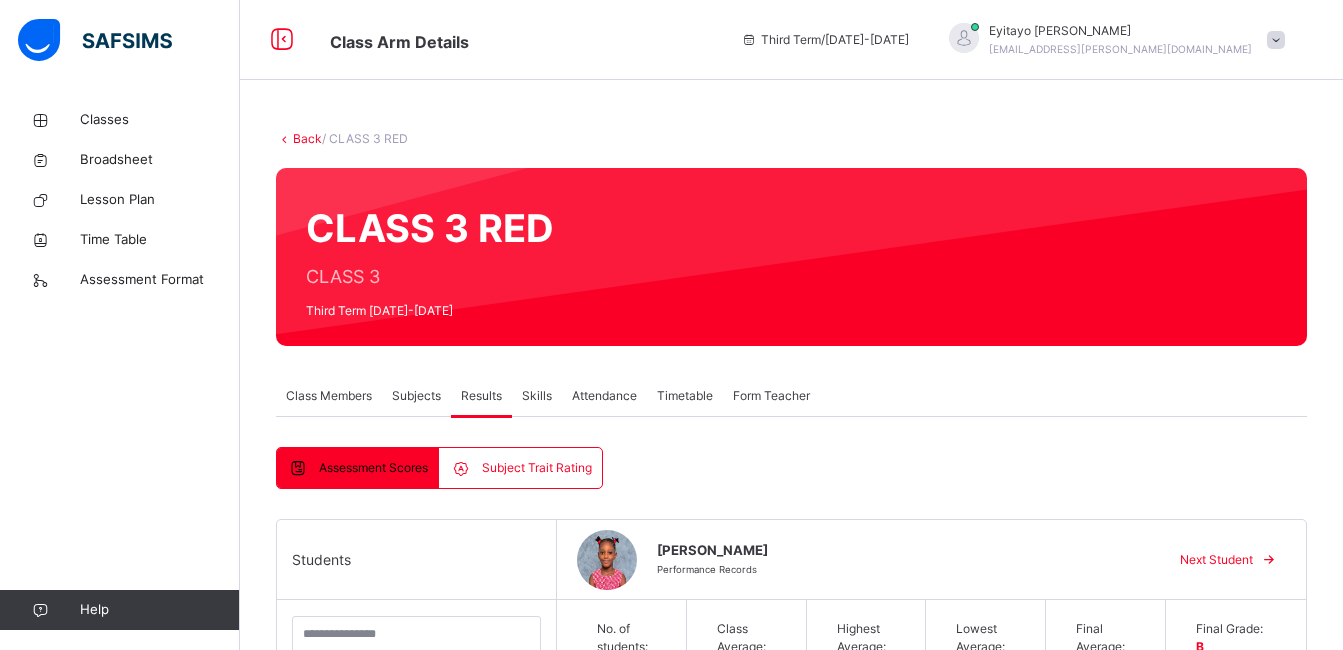 click on "Attendance" at bounding box center (604, 396) 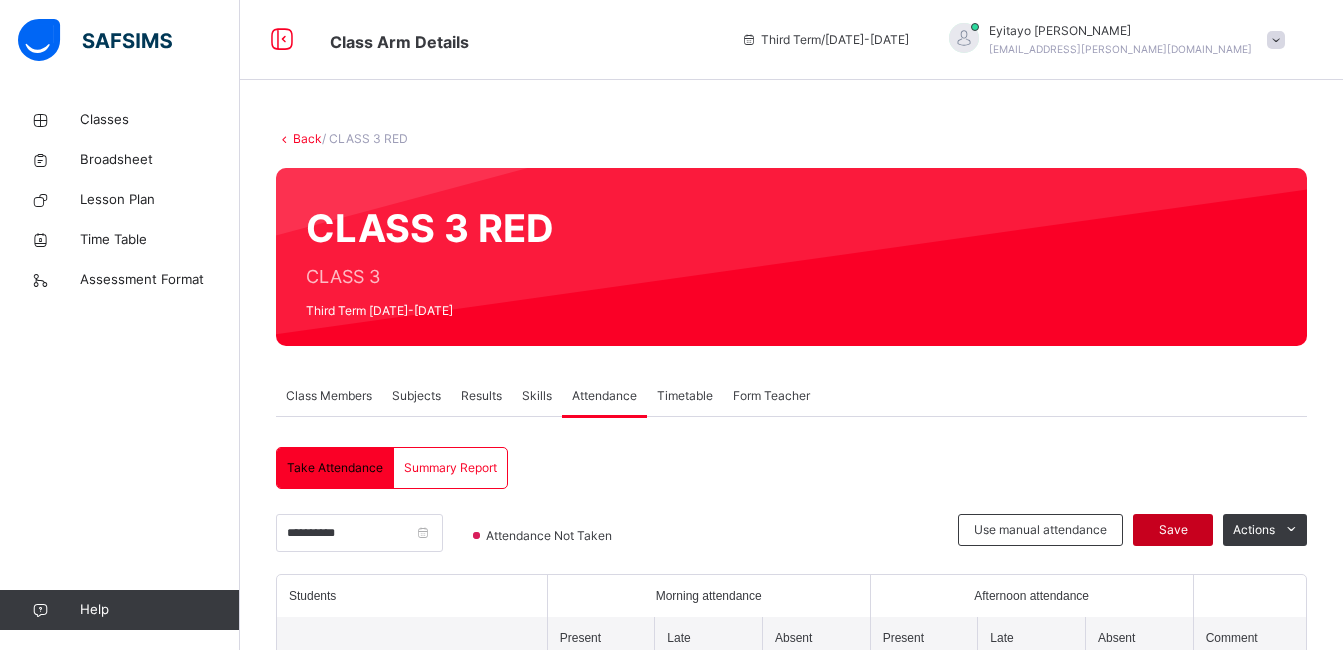 click on "Save" at bounding box center [1173, 530] 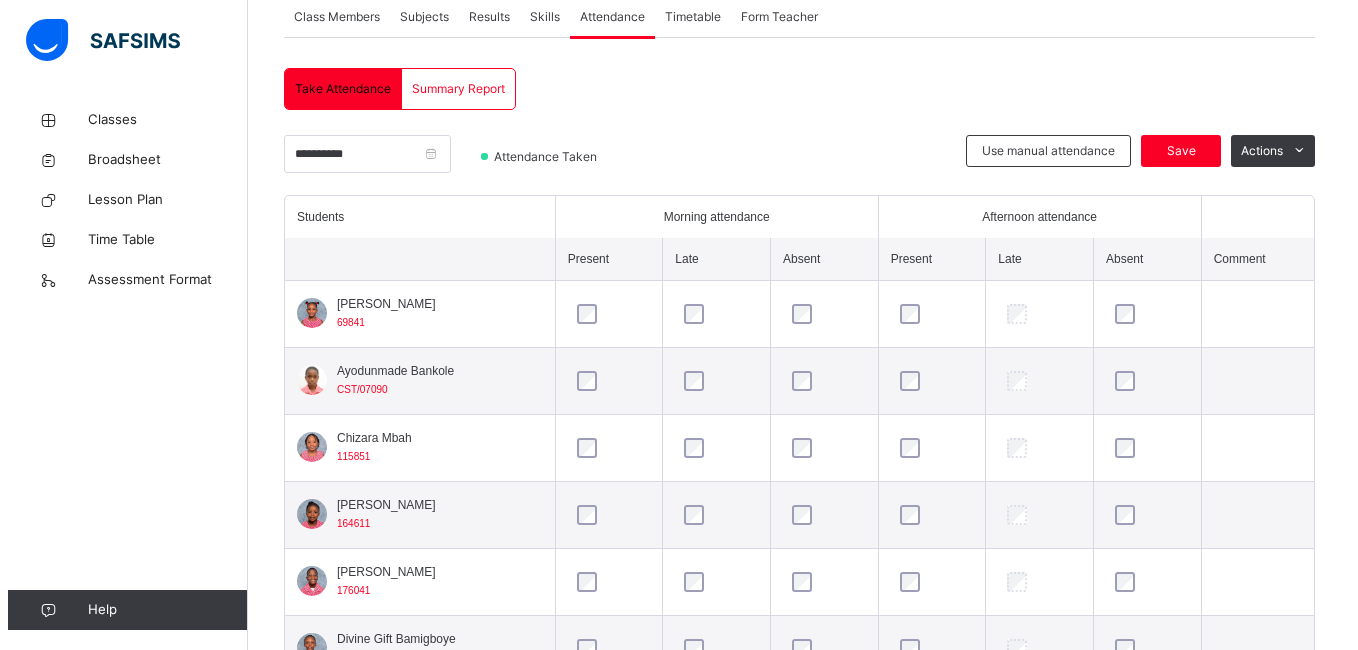 scroll, scrollTop: 0, scrollLeft: 0, axis: both 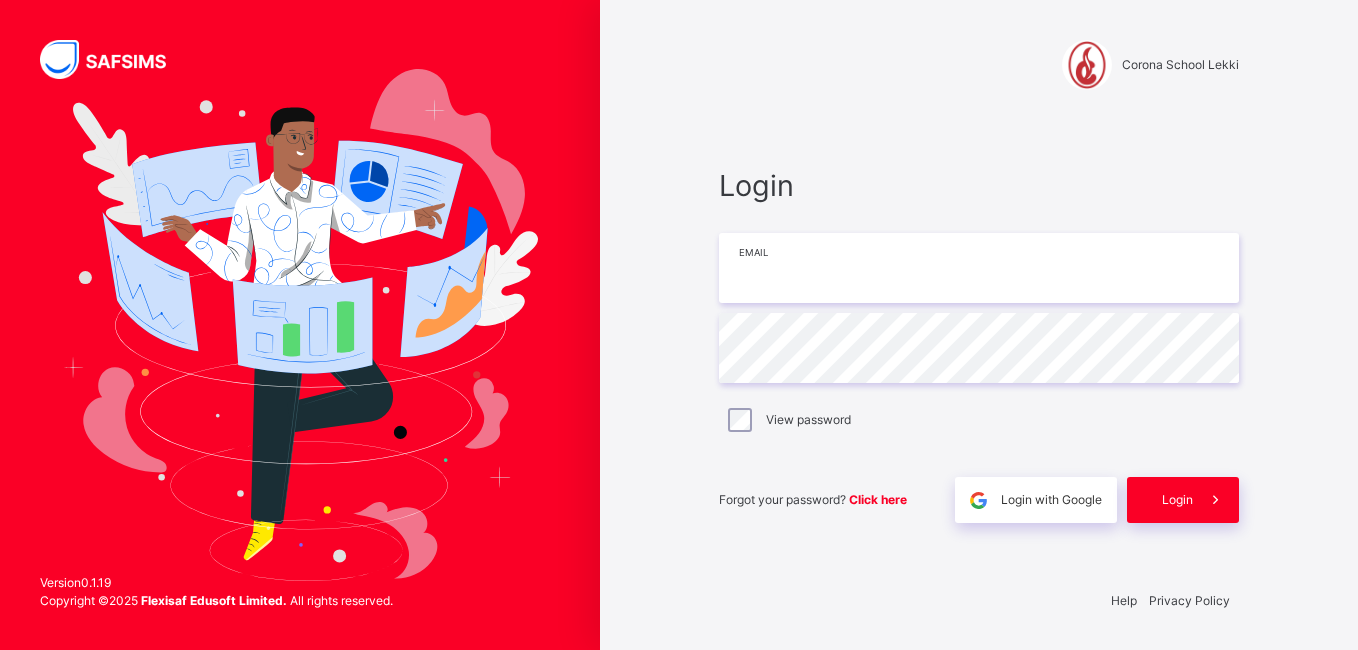 type on "**********" 